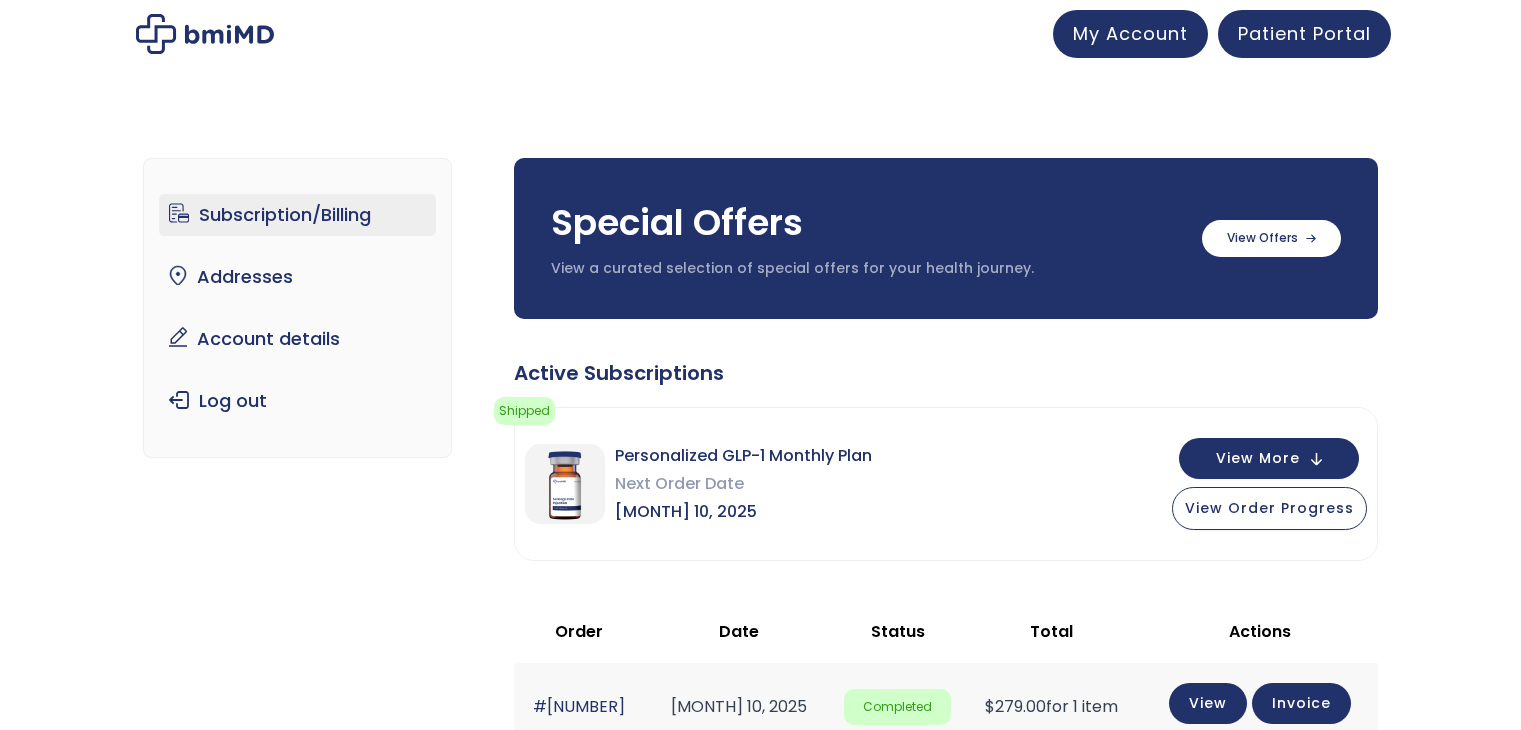 scroll, scrollTop: 0, scrollLeft: 0, axis: both 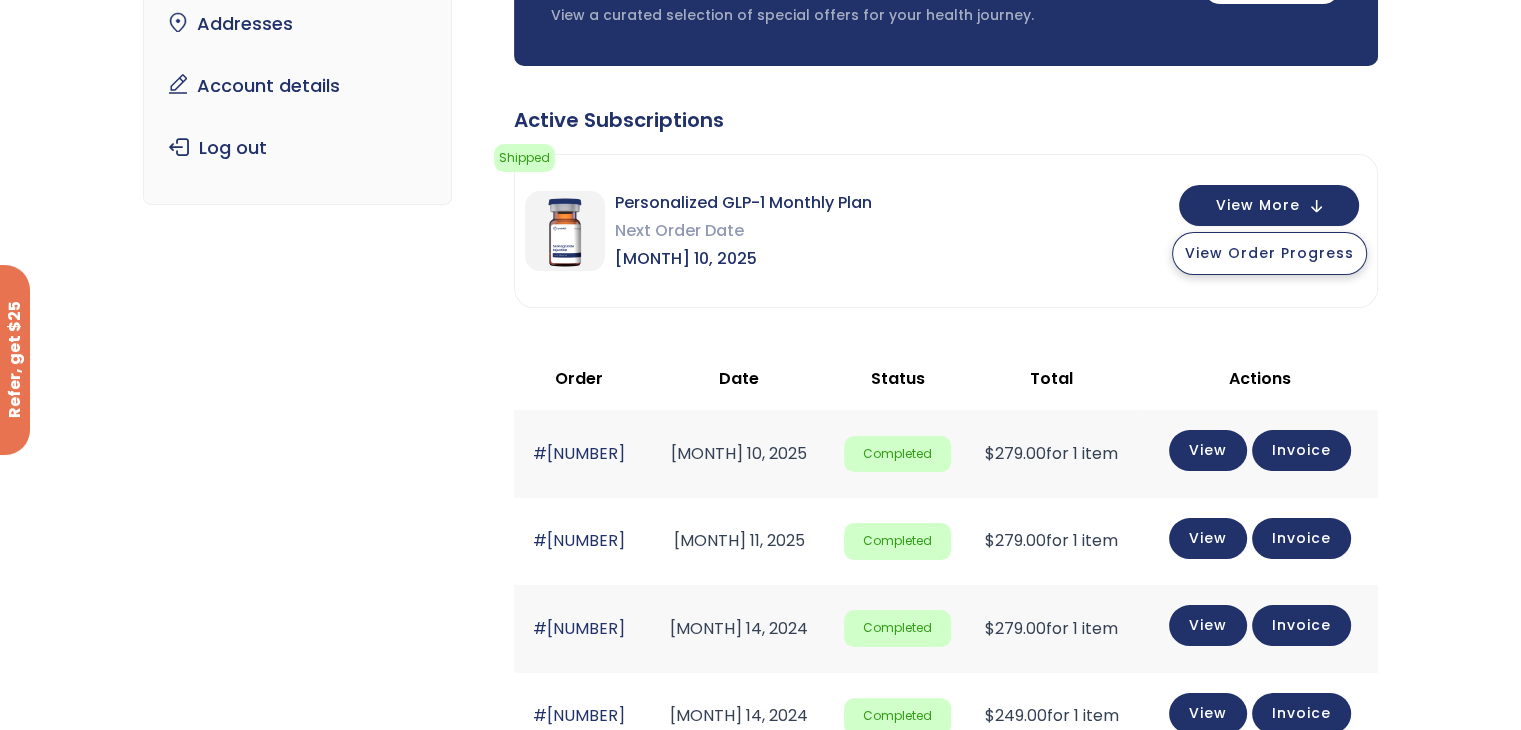 click on "View Order Progress" at bounding box center [1269, 253] 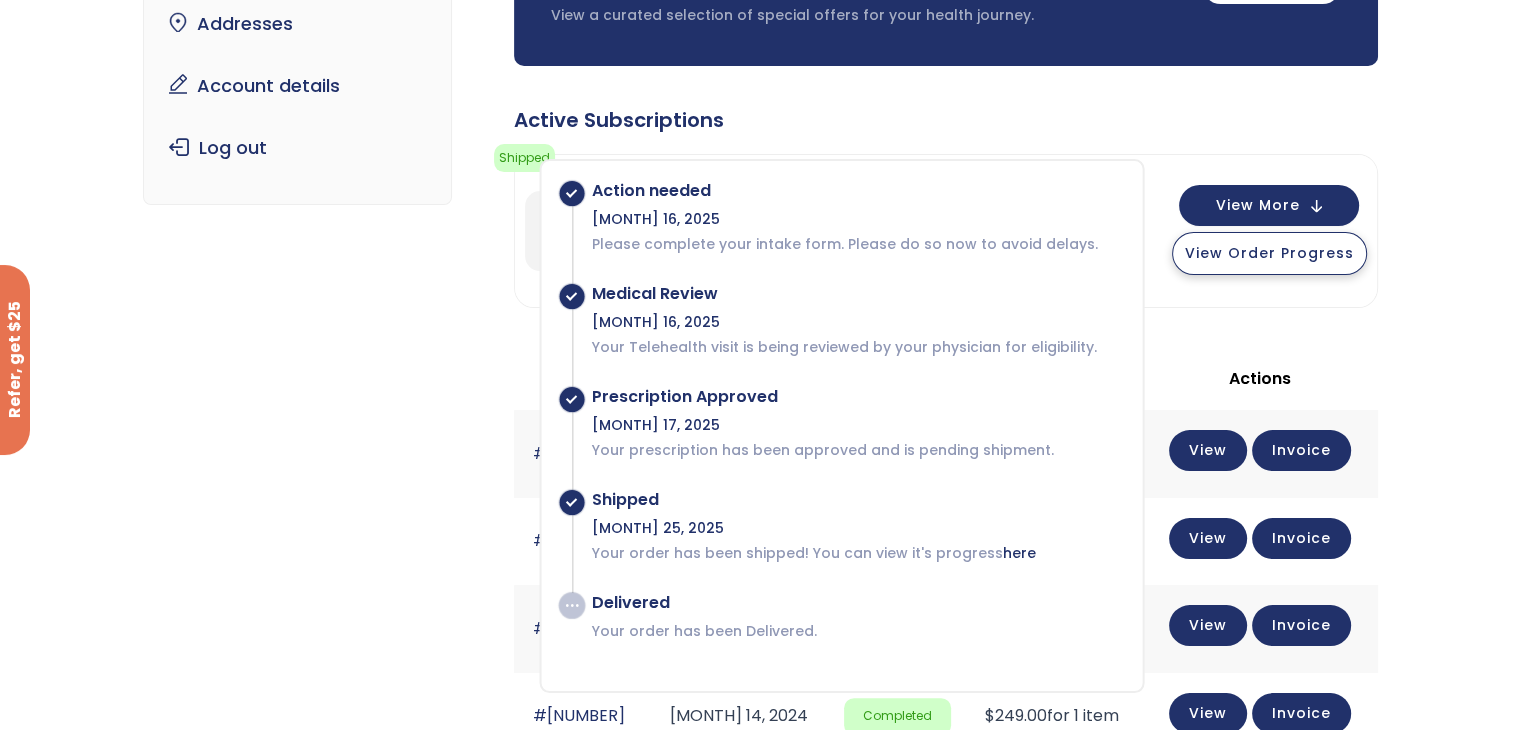 click on "View Order Progress" at bounding box center [1269, 253] 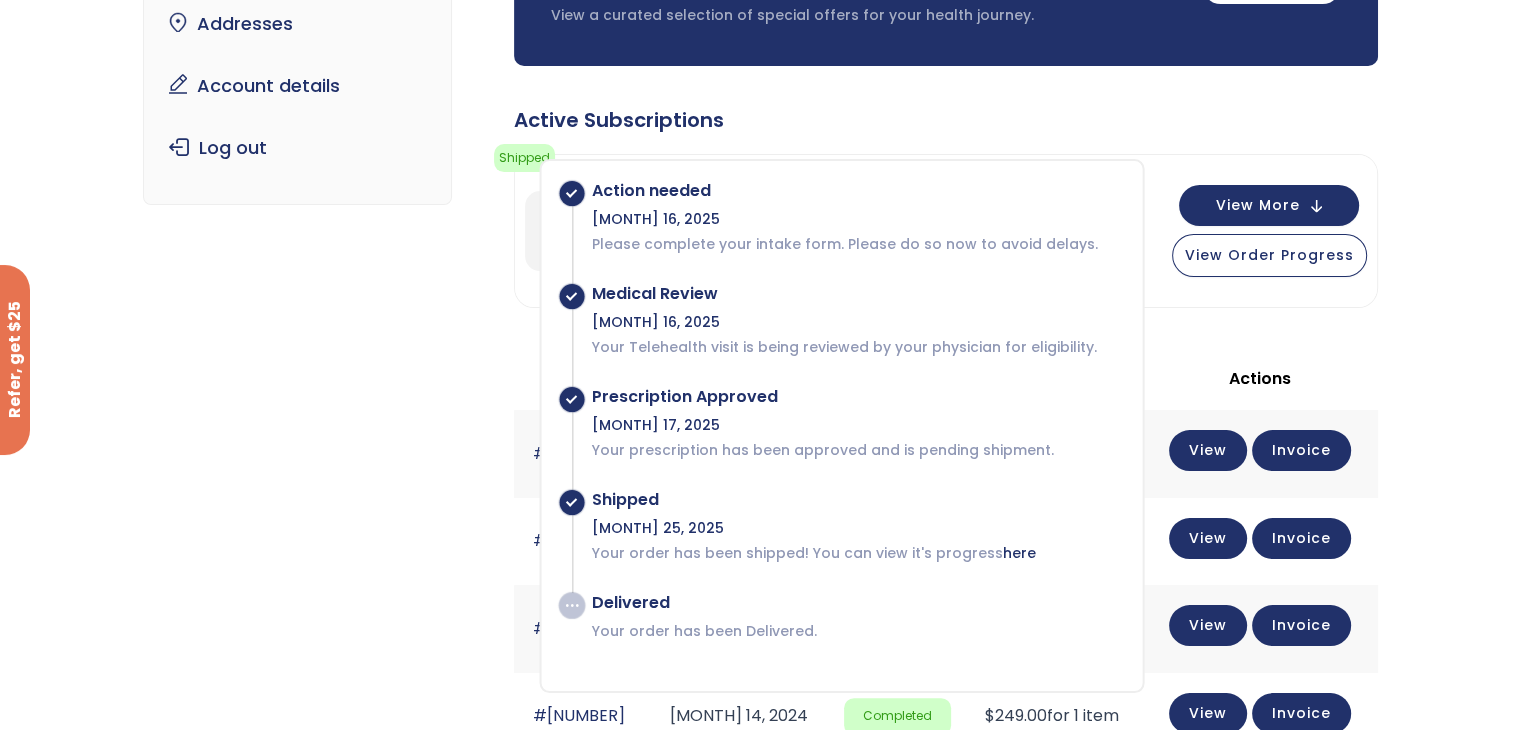 click on "Subscription/Billing
bmiRewards
Addresses
Account details
Submit a Review
Log out
Subscription/Billing
Special Offers
View a curated selection of special offers for your health journey.
Sermorelin 3 month supply $133/month + FREE SHIPPING" at bounding box center (760, 698) 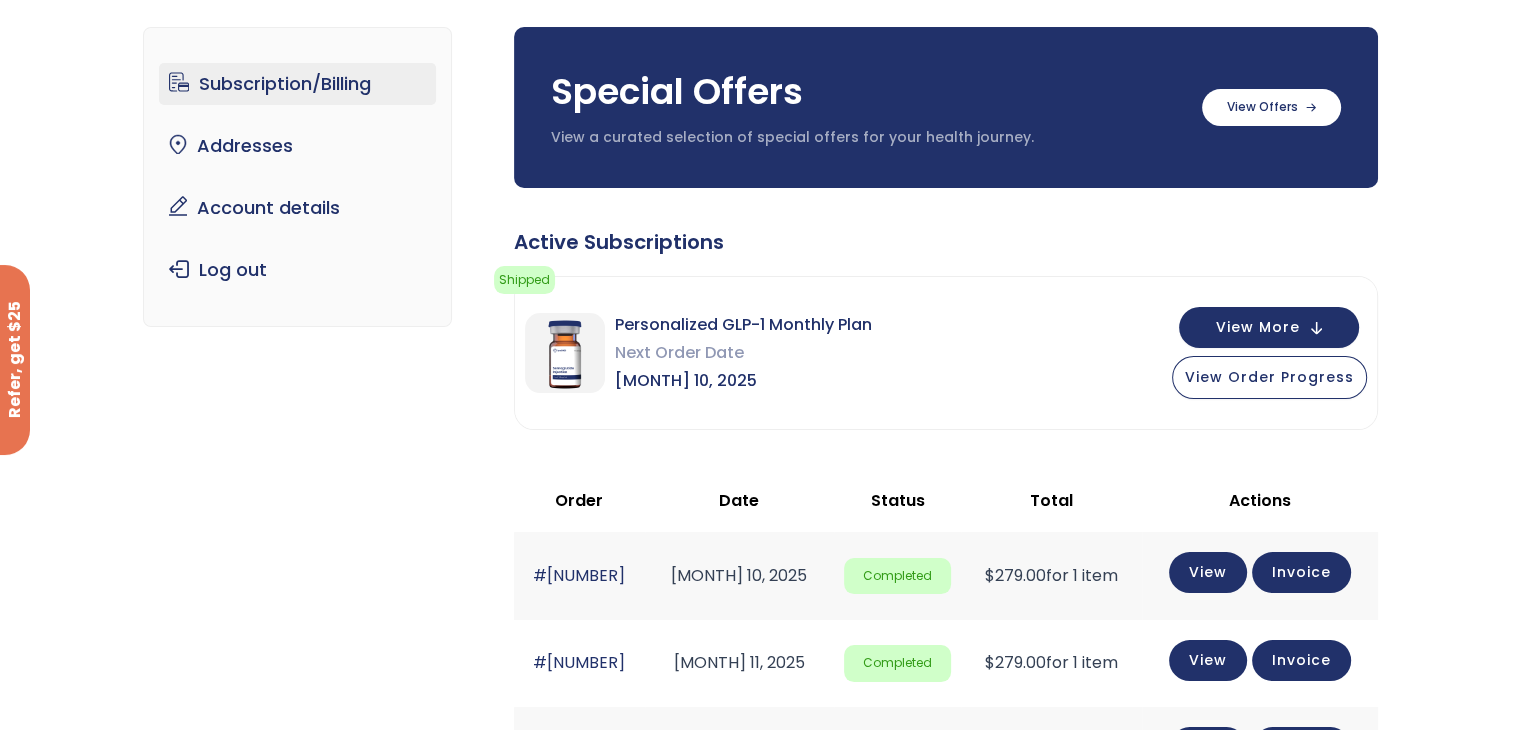 scroll, scrollTop: 128, scrollLeft: 0, axis: vertical 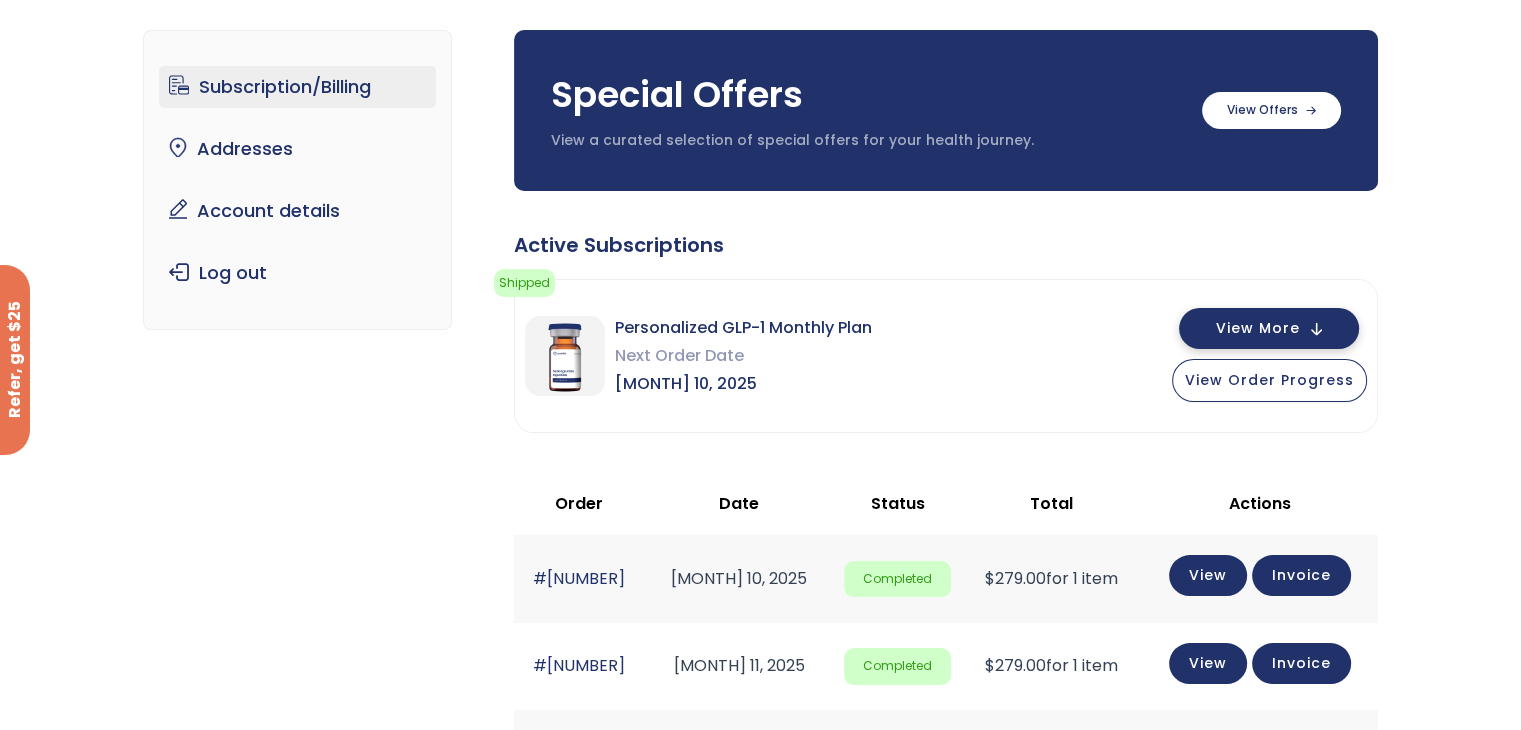 click on "View More" at bounding box center (1269, 328) 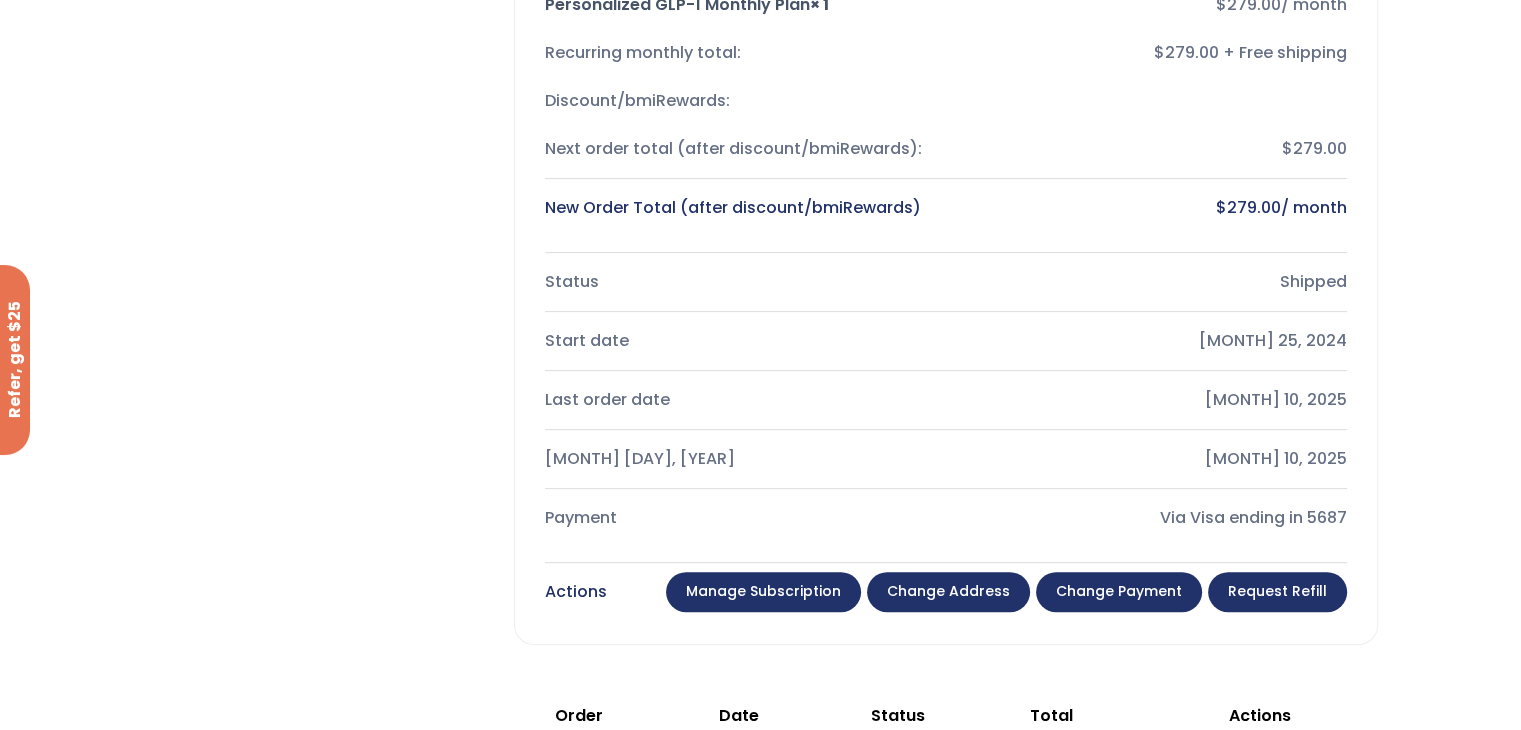 scroll, scrollTop: 623, scrollLeft: 0, axis: vertical 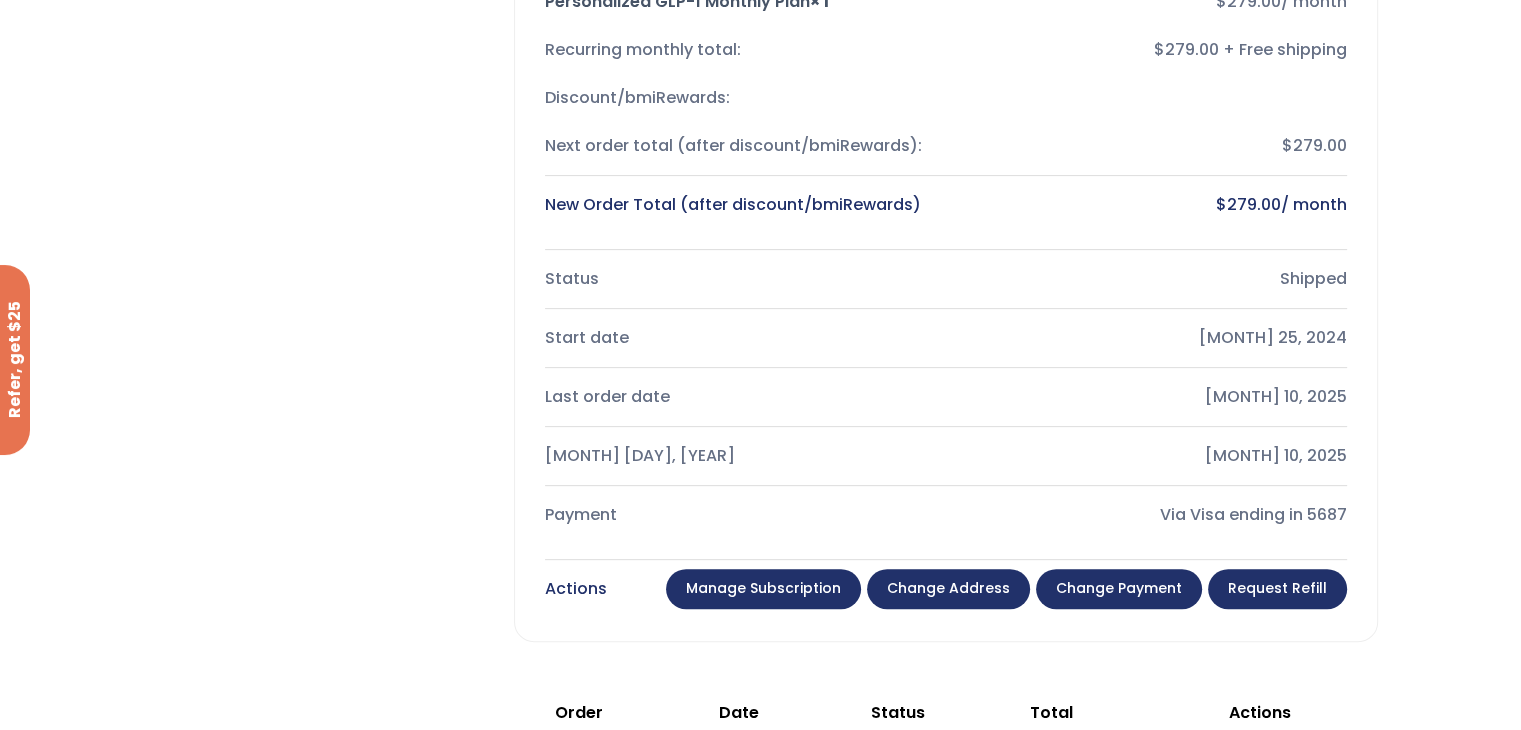 click on "Manage Subscription" at bounding box center (763, 589) 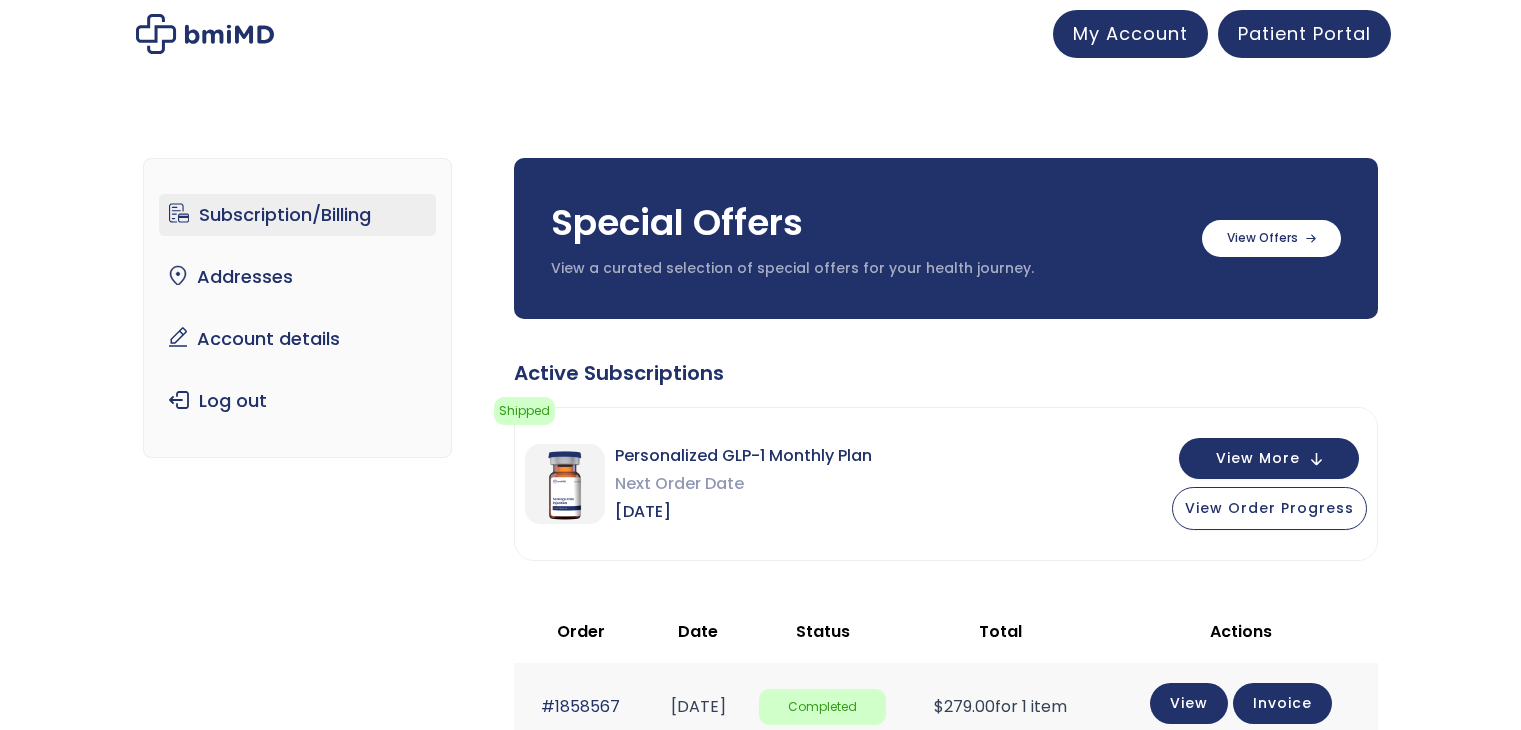 scroll, scrollTop: 648, scrollLeft: 0, axis: vertical 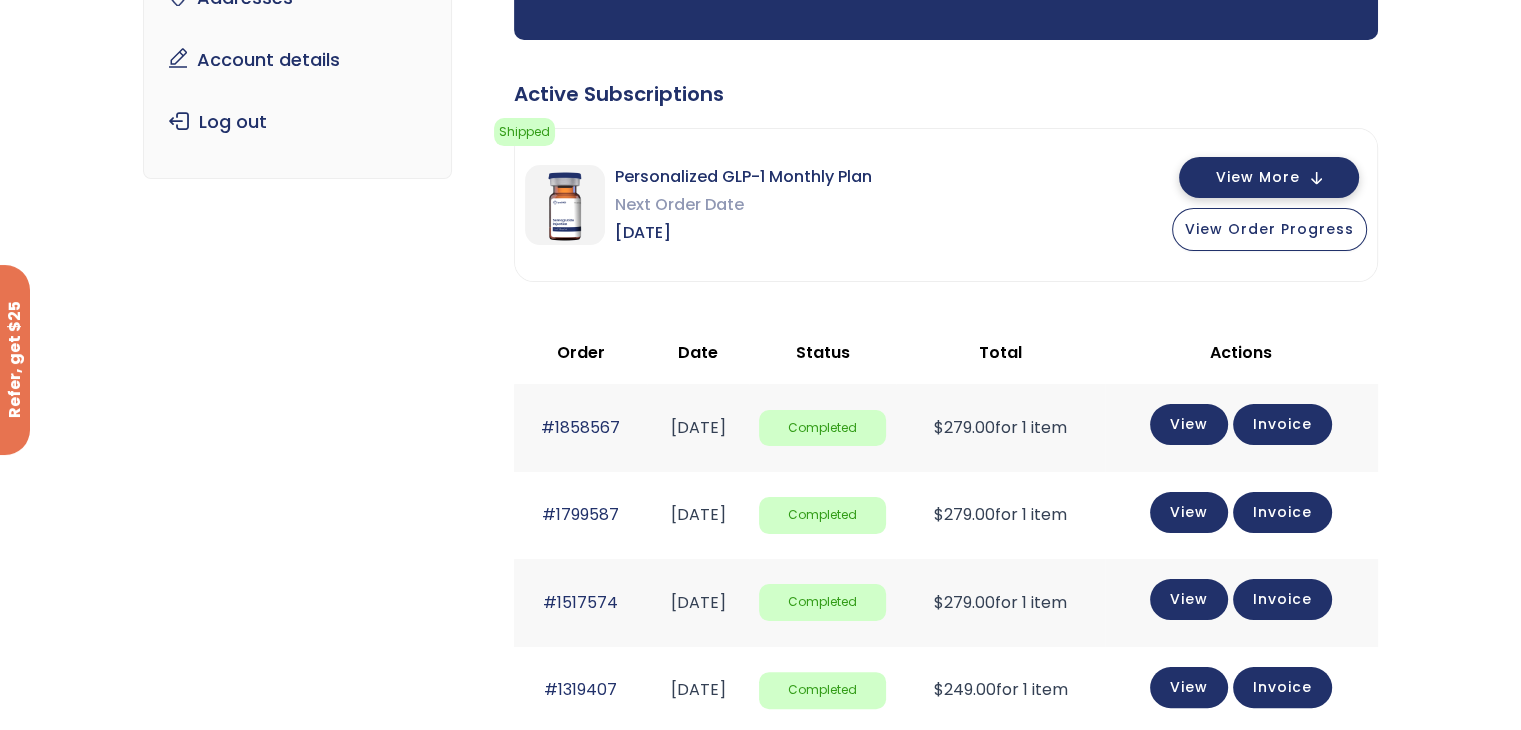 click on "View More" at bounding box center (1269, 177) 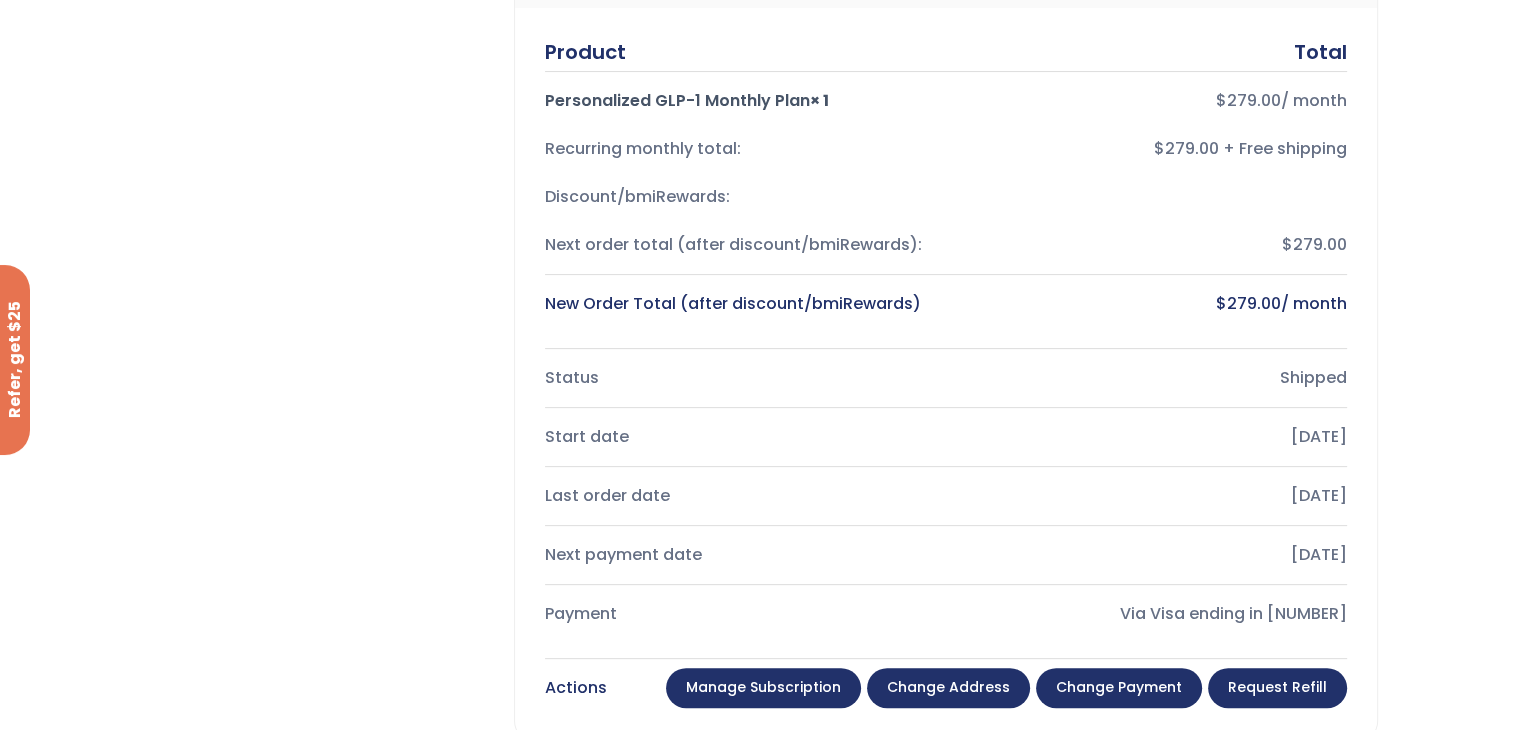 scroll, scrollTop: 725, scrollLeft: 0, axis: vertical 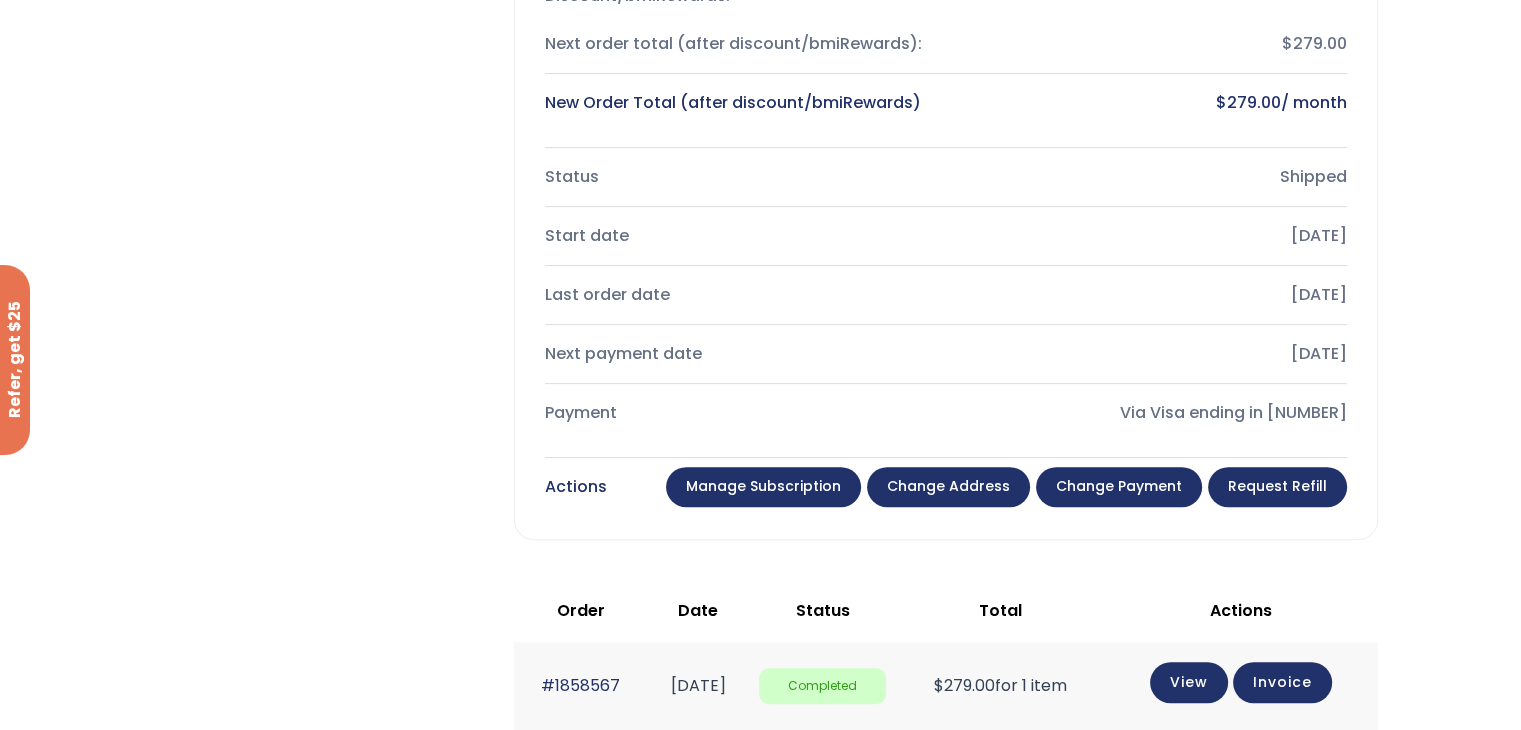click on "Change address" at bounding box center [948, 487] 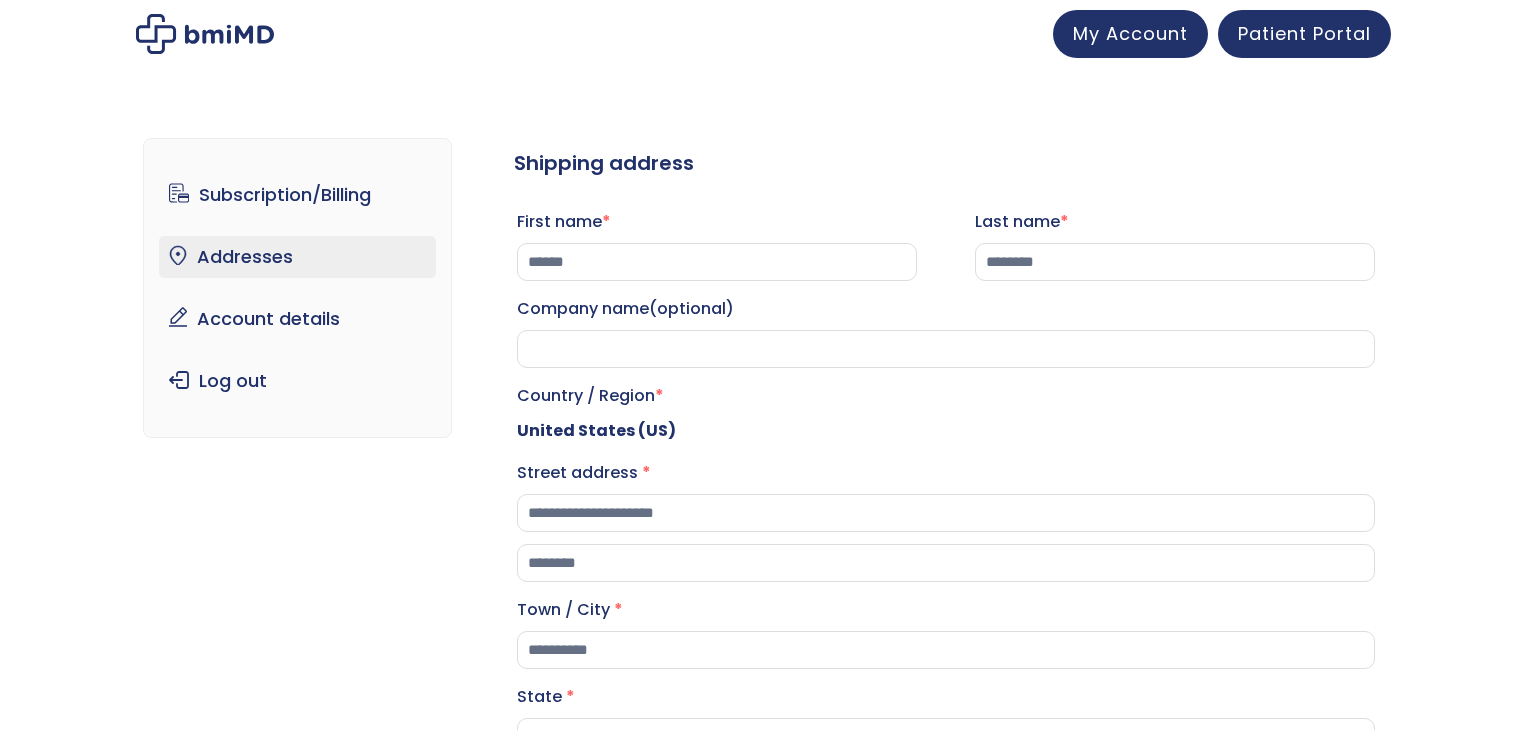 scroll, scrollTop: 0, scrollLeft: 0, axis: both 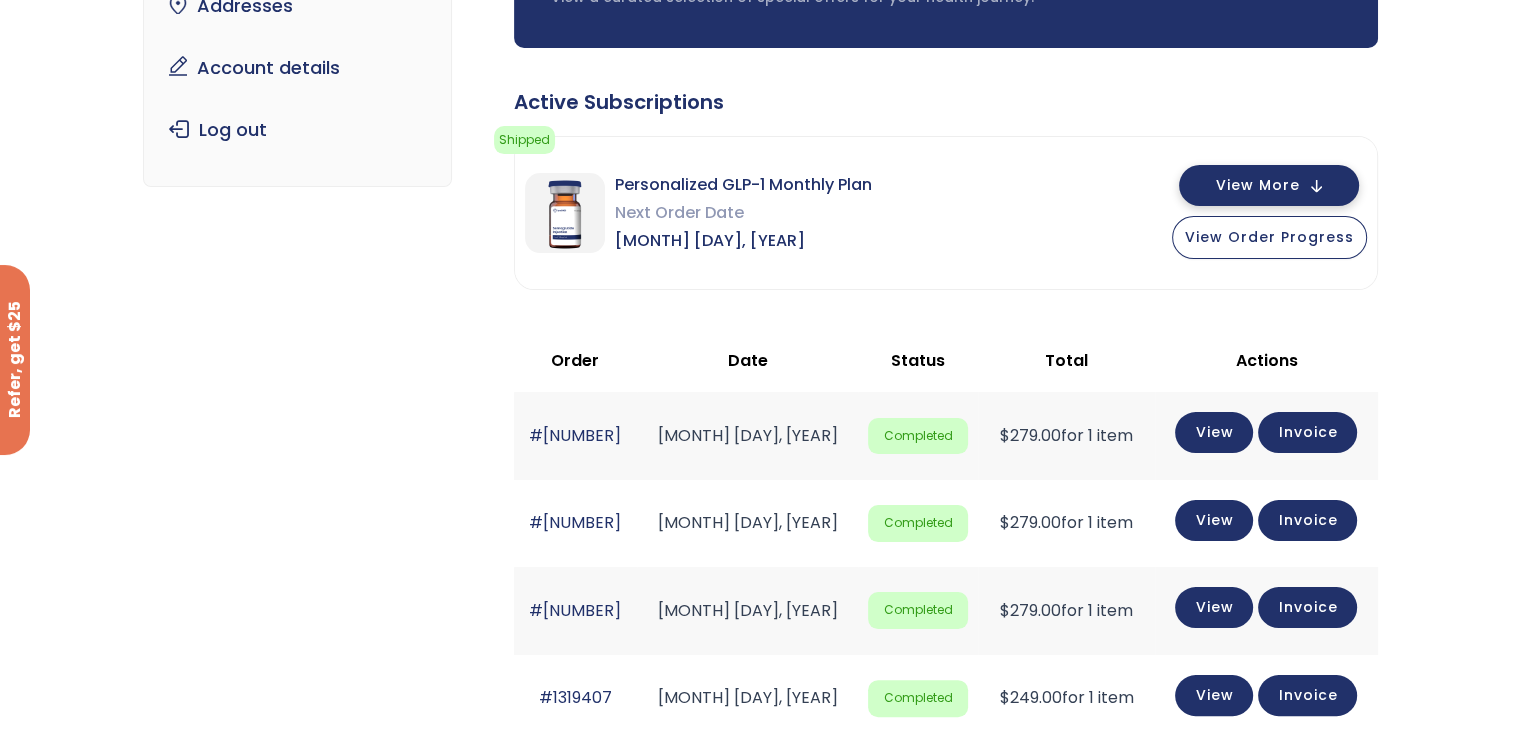 click on "View More" at bounding box center (1258, 185) 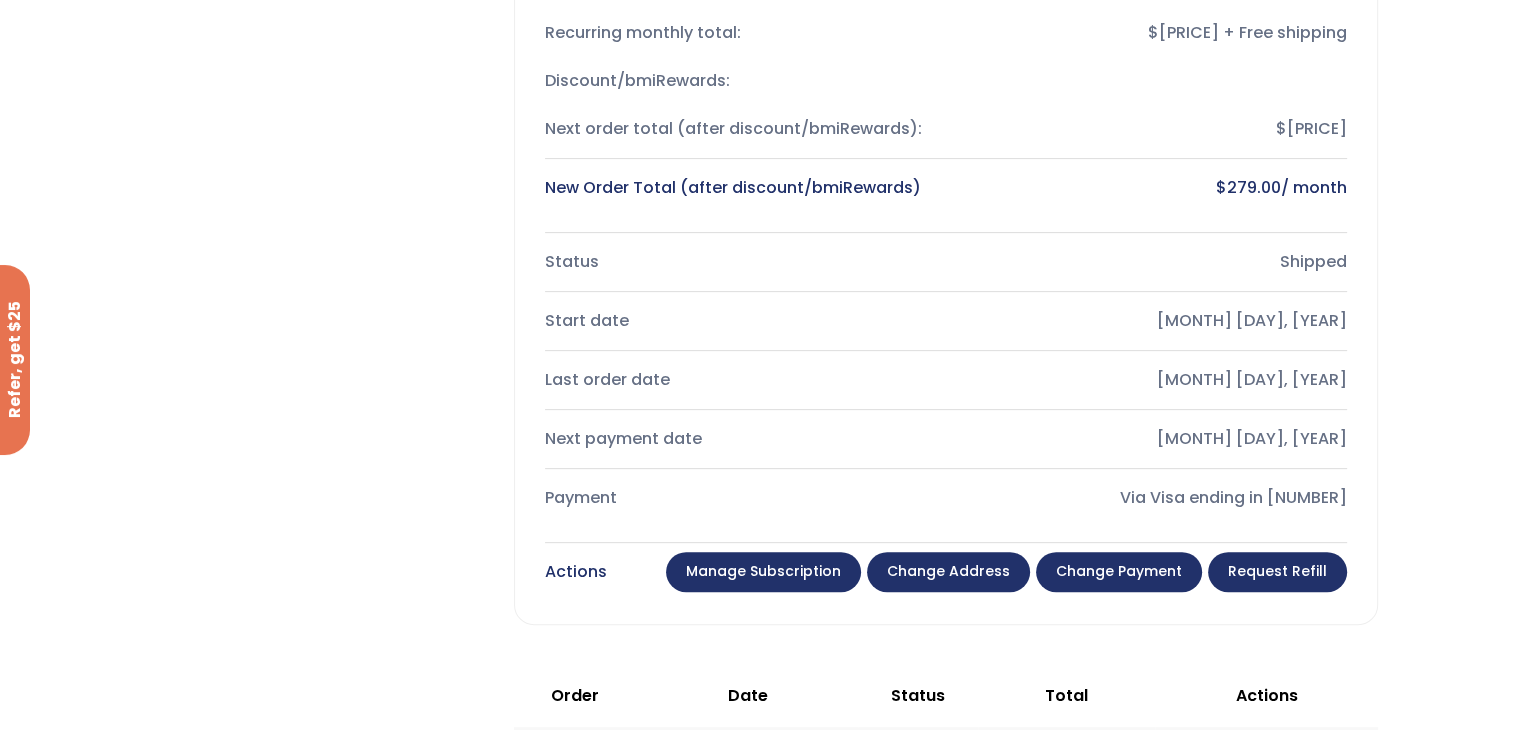 scroll, scrollTop: 672, scrollLeft: 0, axis: vertical 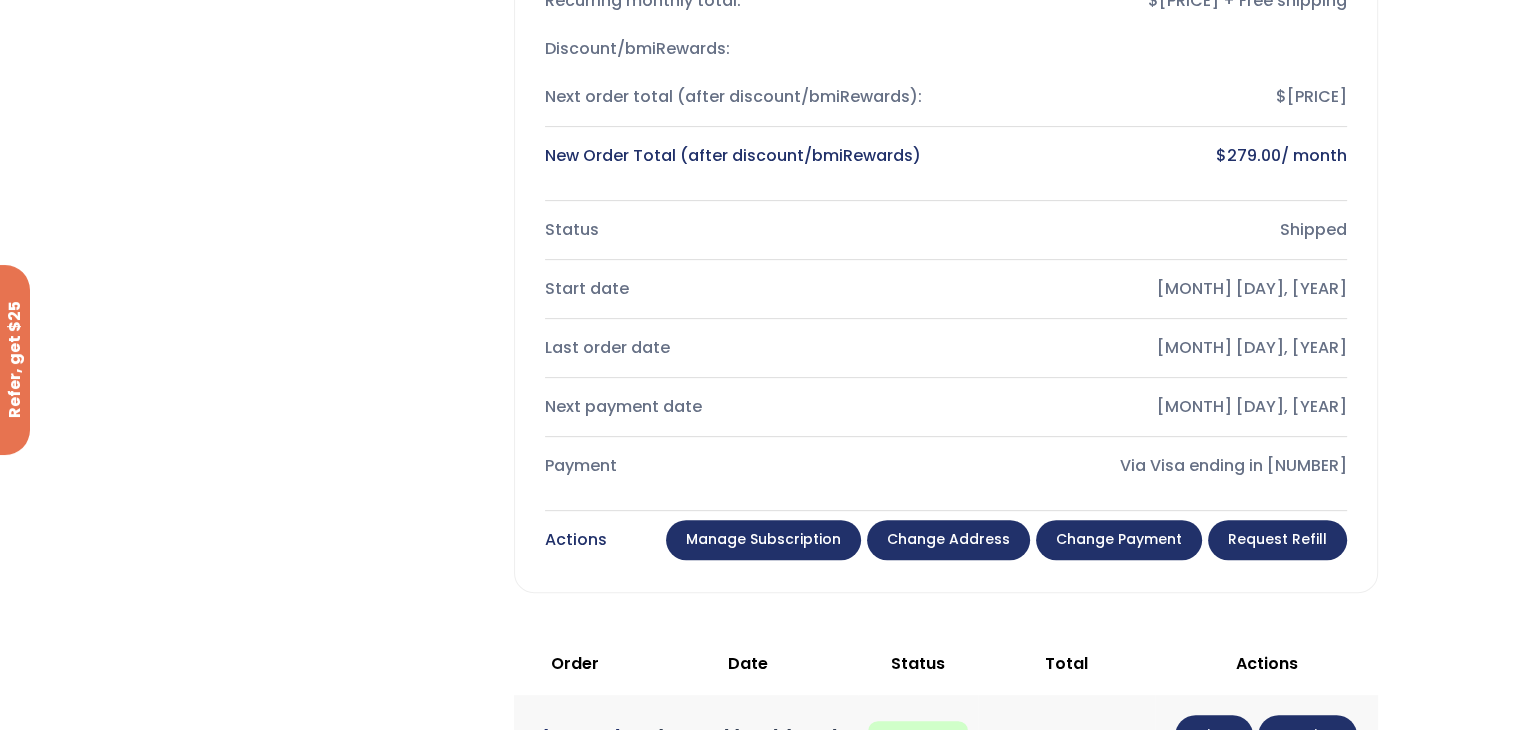 click on "Manage Subscription" at bounding box center [763, 540] 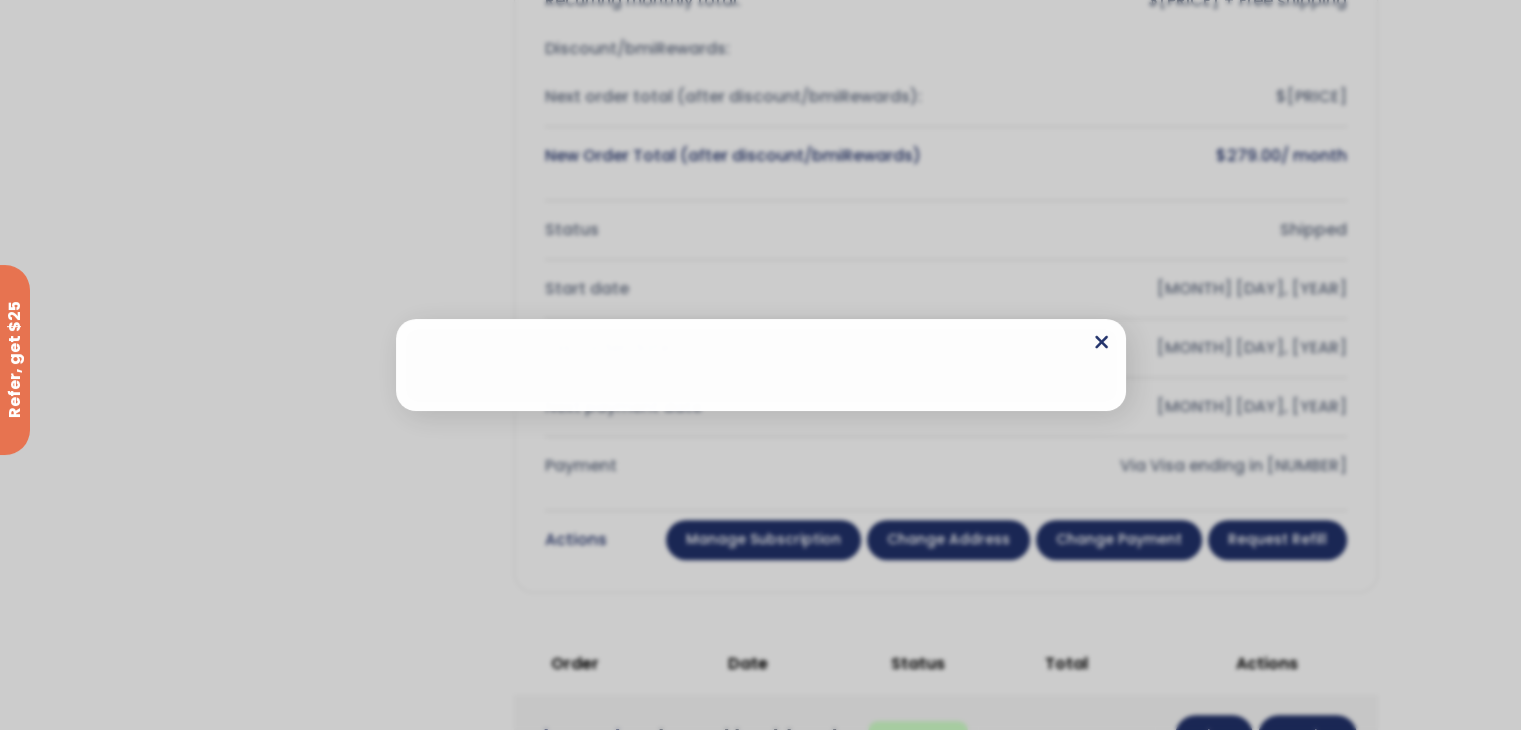 click at bounding box center [1101, 342] 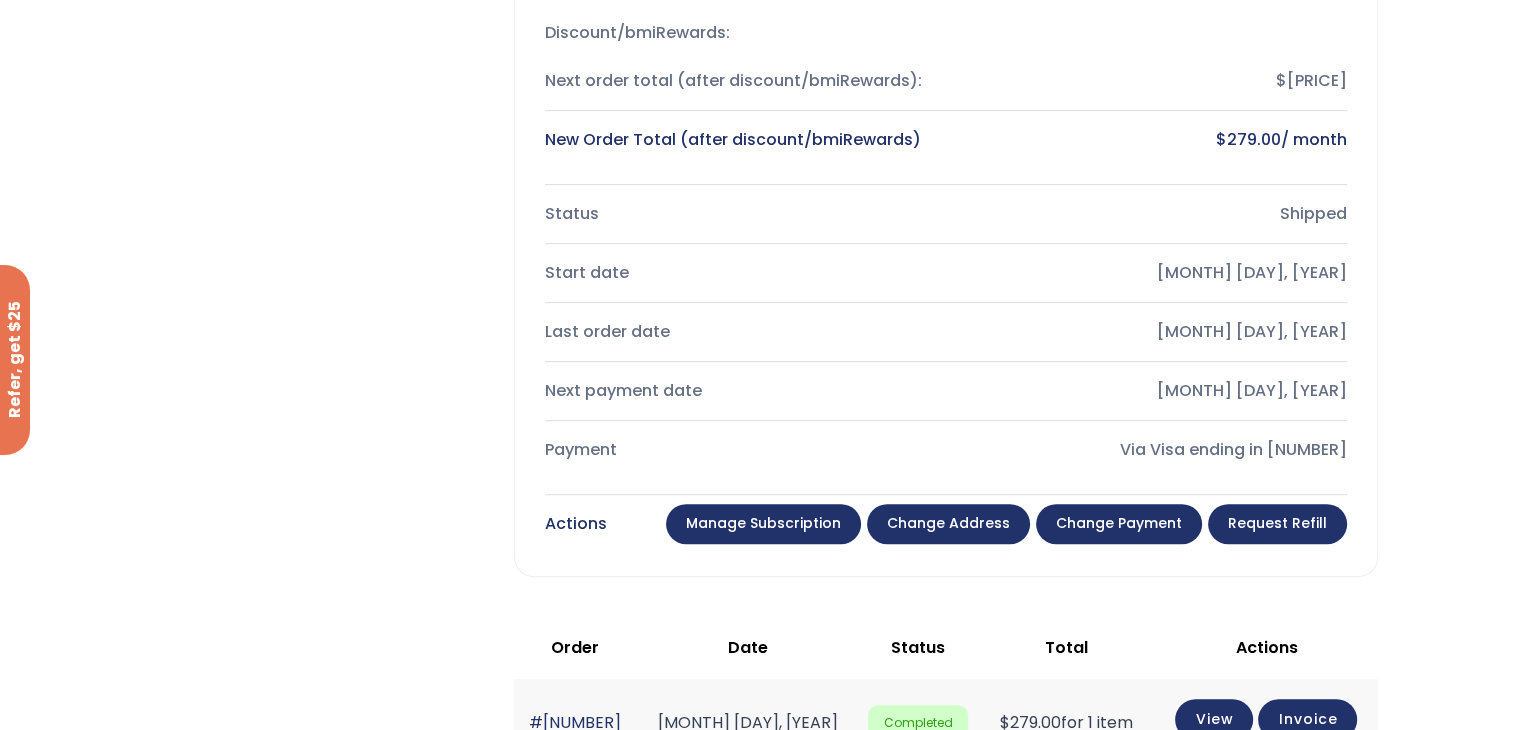 scroll, scrollTop: 720, scrollLeft: 0, axis: vertical 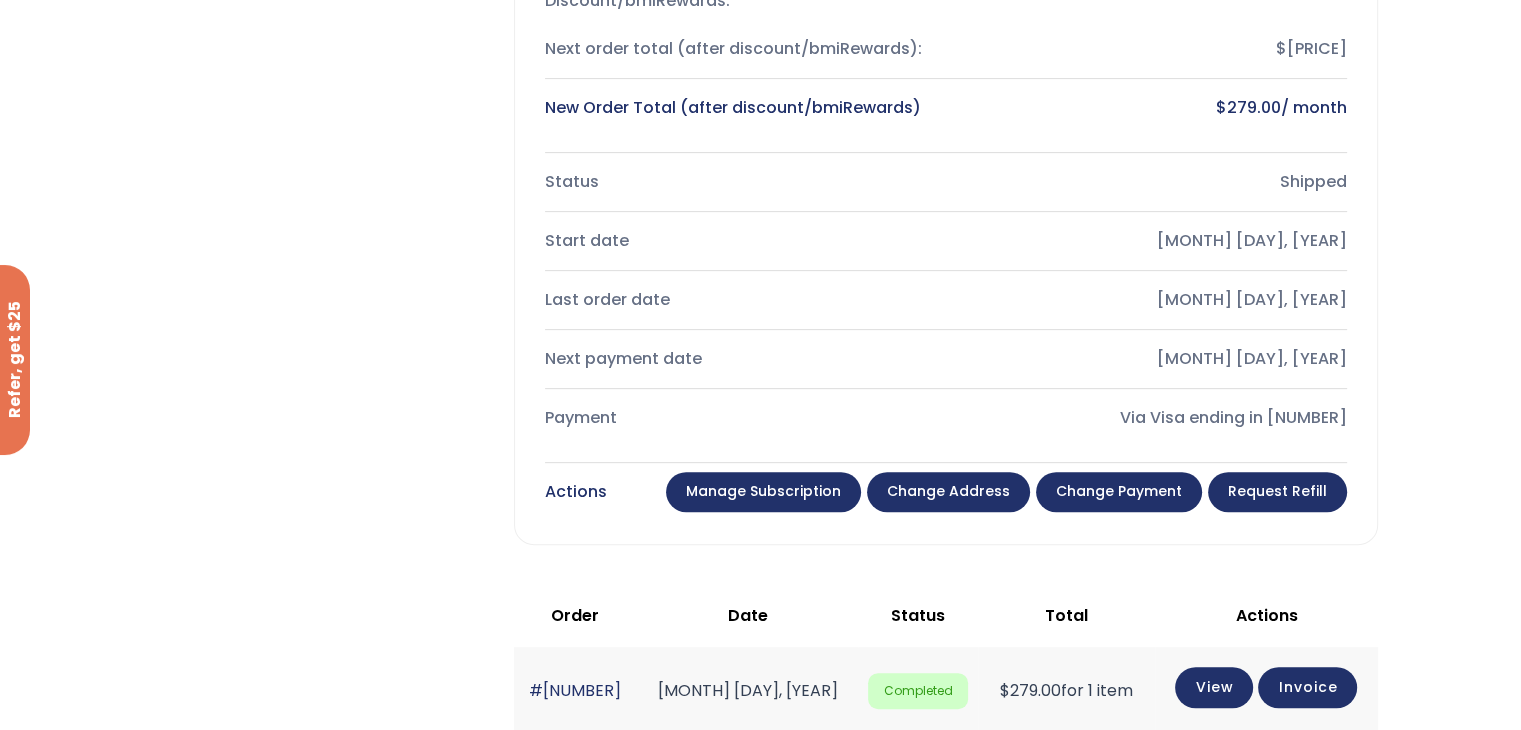 click on "Change payment" at bounding box center (1119, 492) 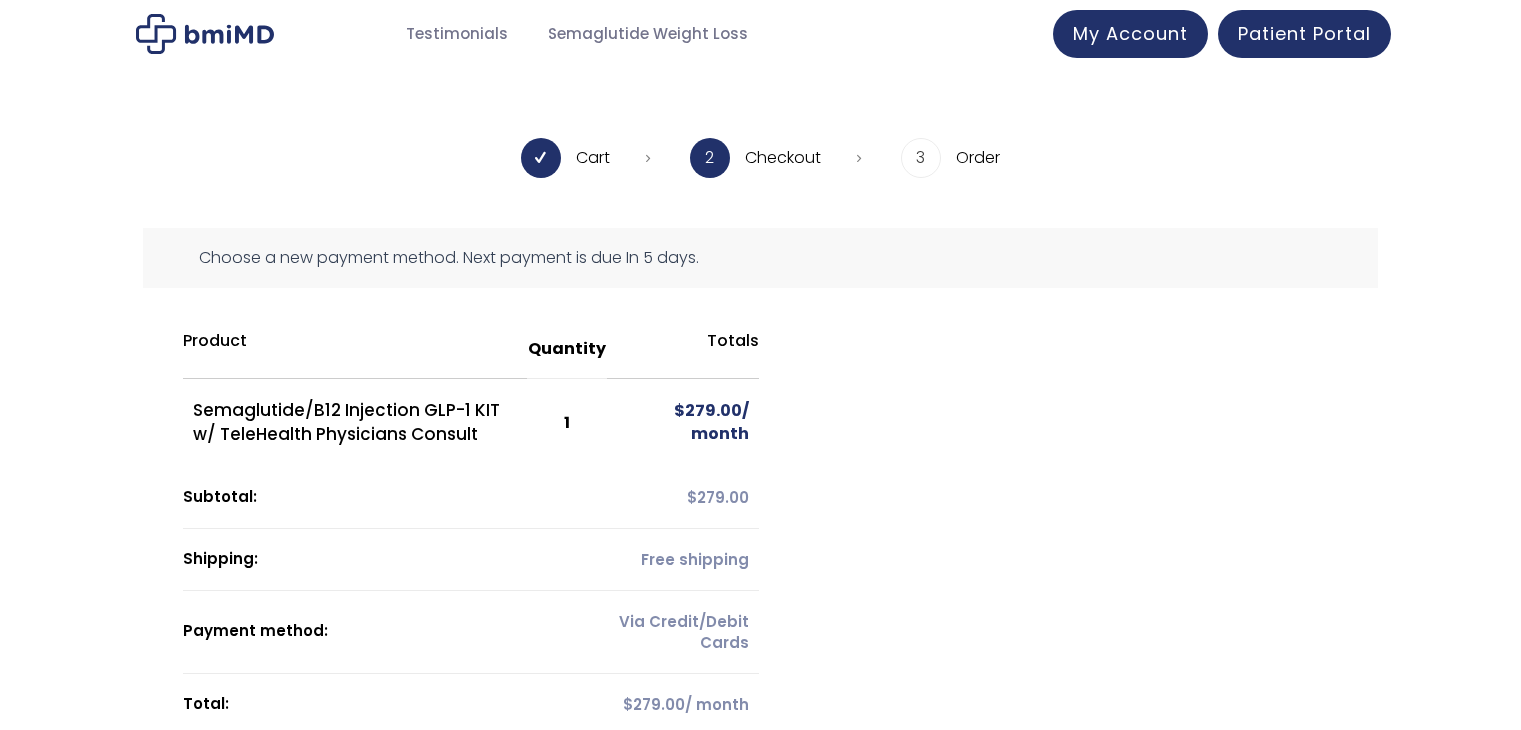 scroll, scrollTop: 0, scrollLeft: 0, axis: both 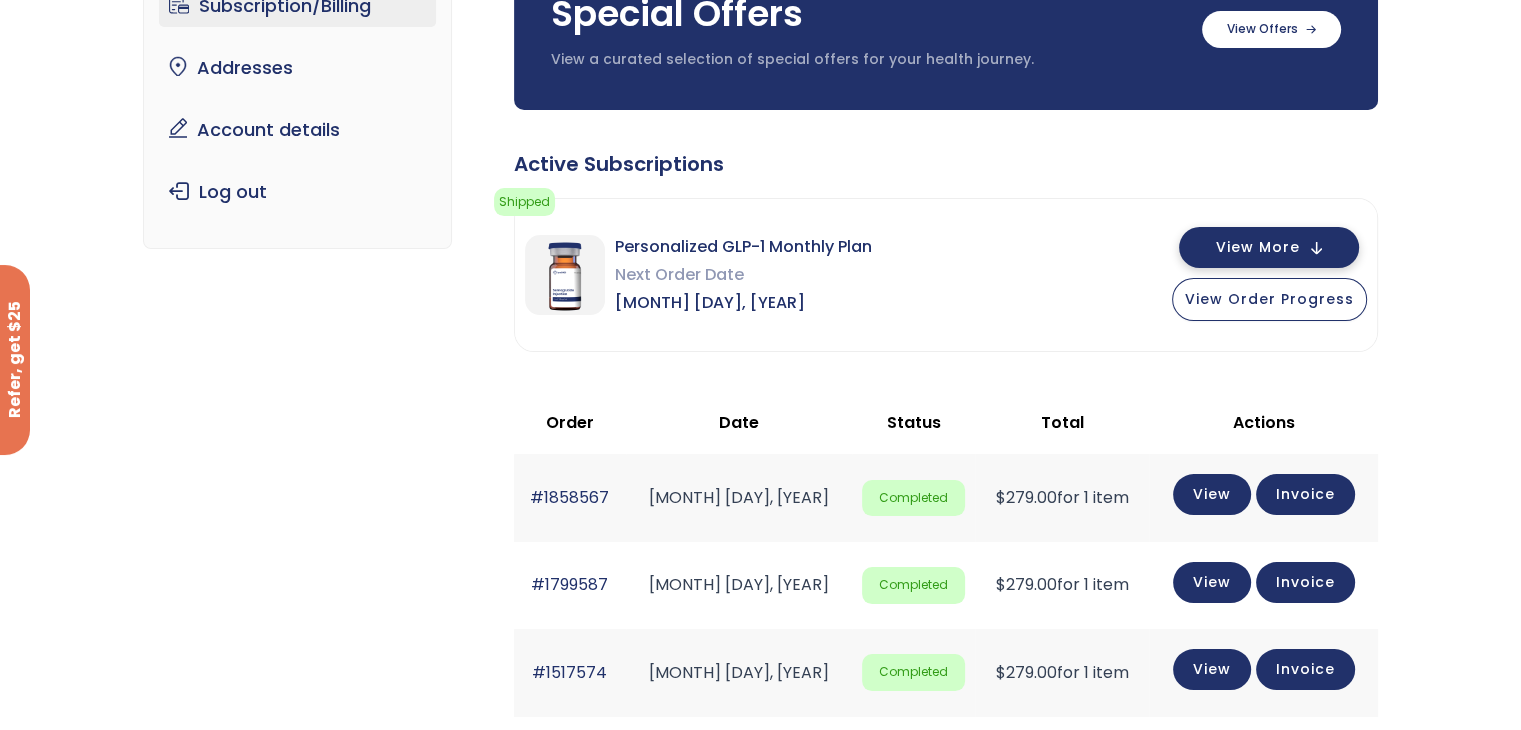 click on "View More" at bounding box center (1258, 247) 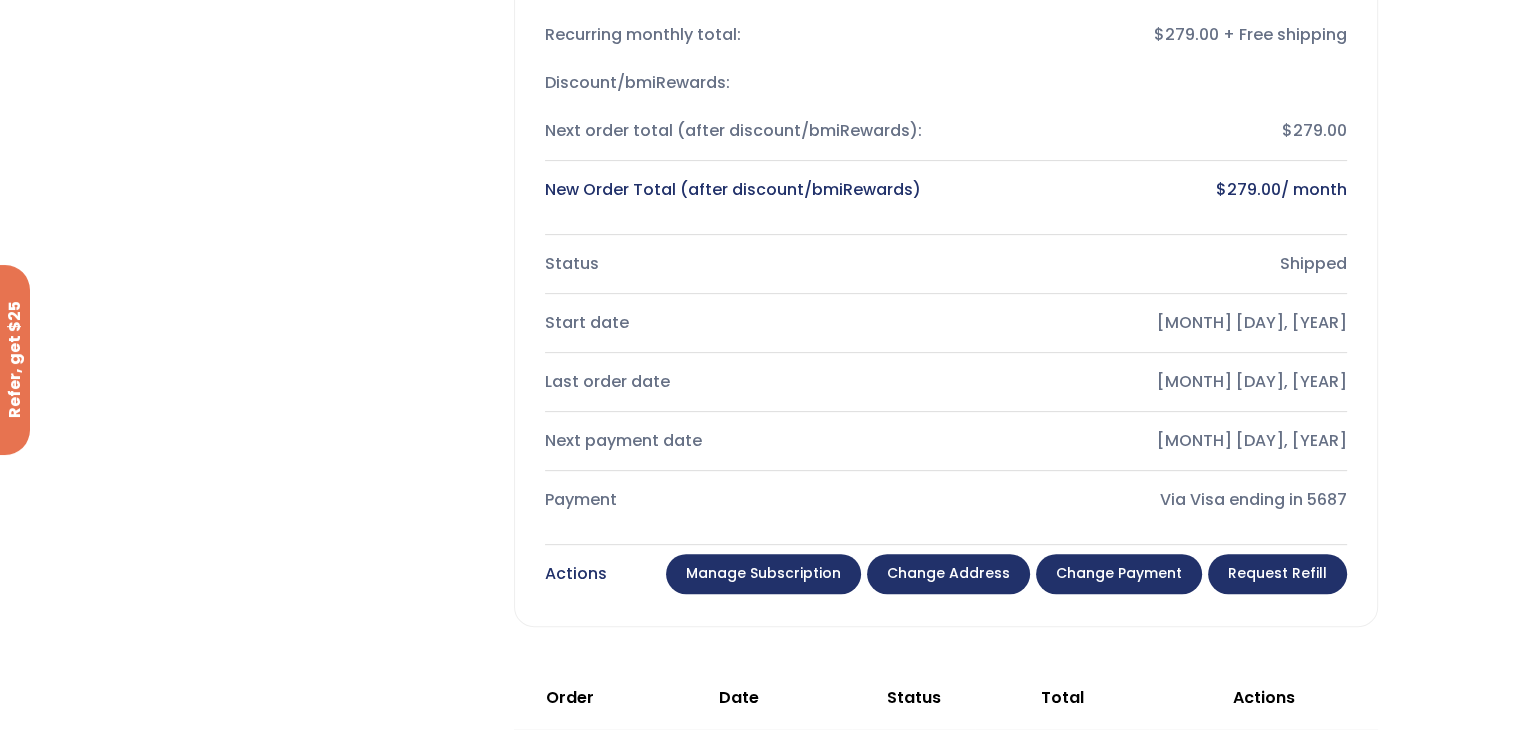 scroll, scrollTop: 687, scrollLeft: 0, axis: vertical 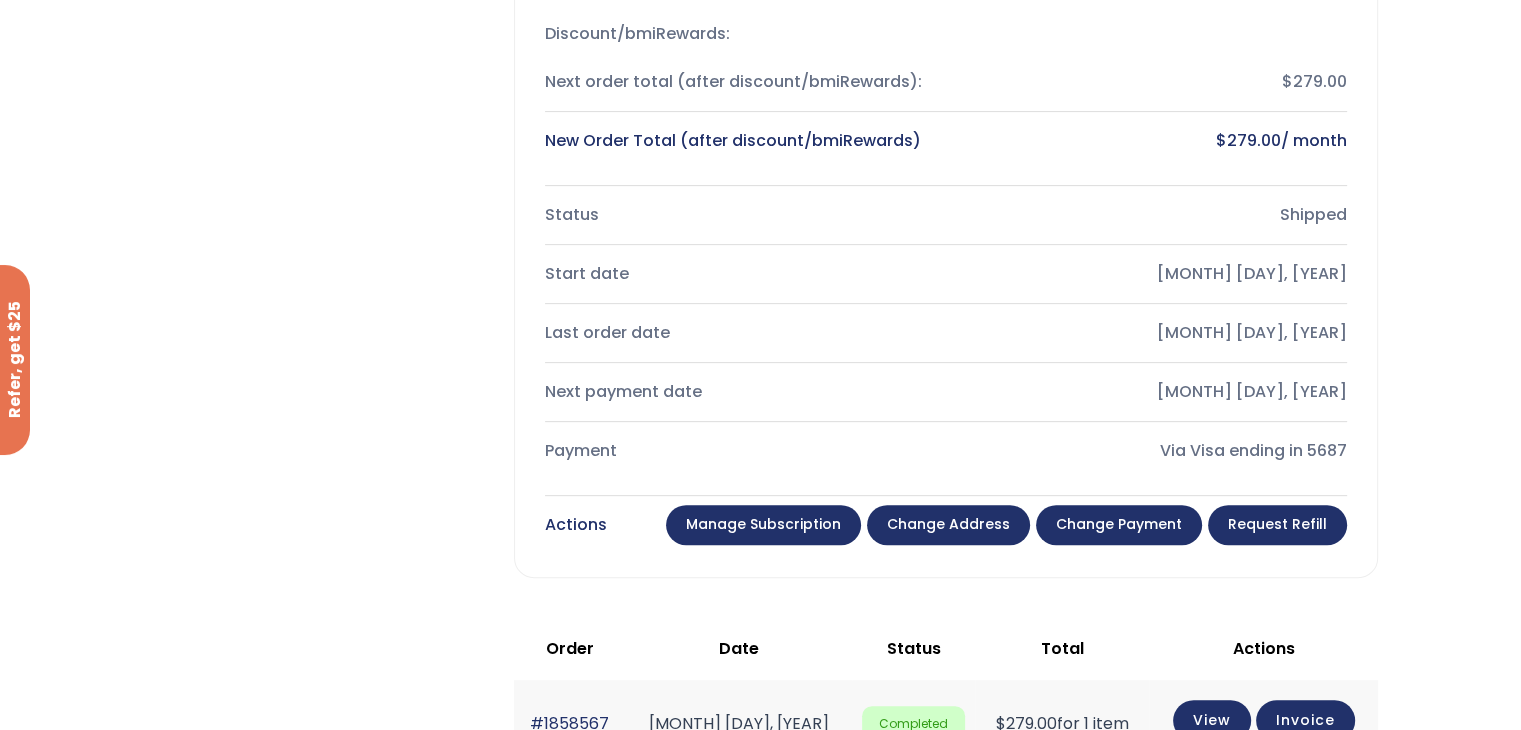 click on "Manage Subscription" at bounding box center (763, 525) 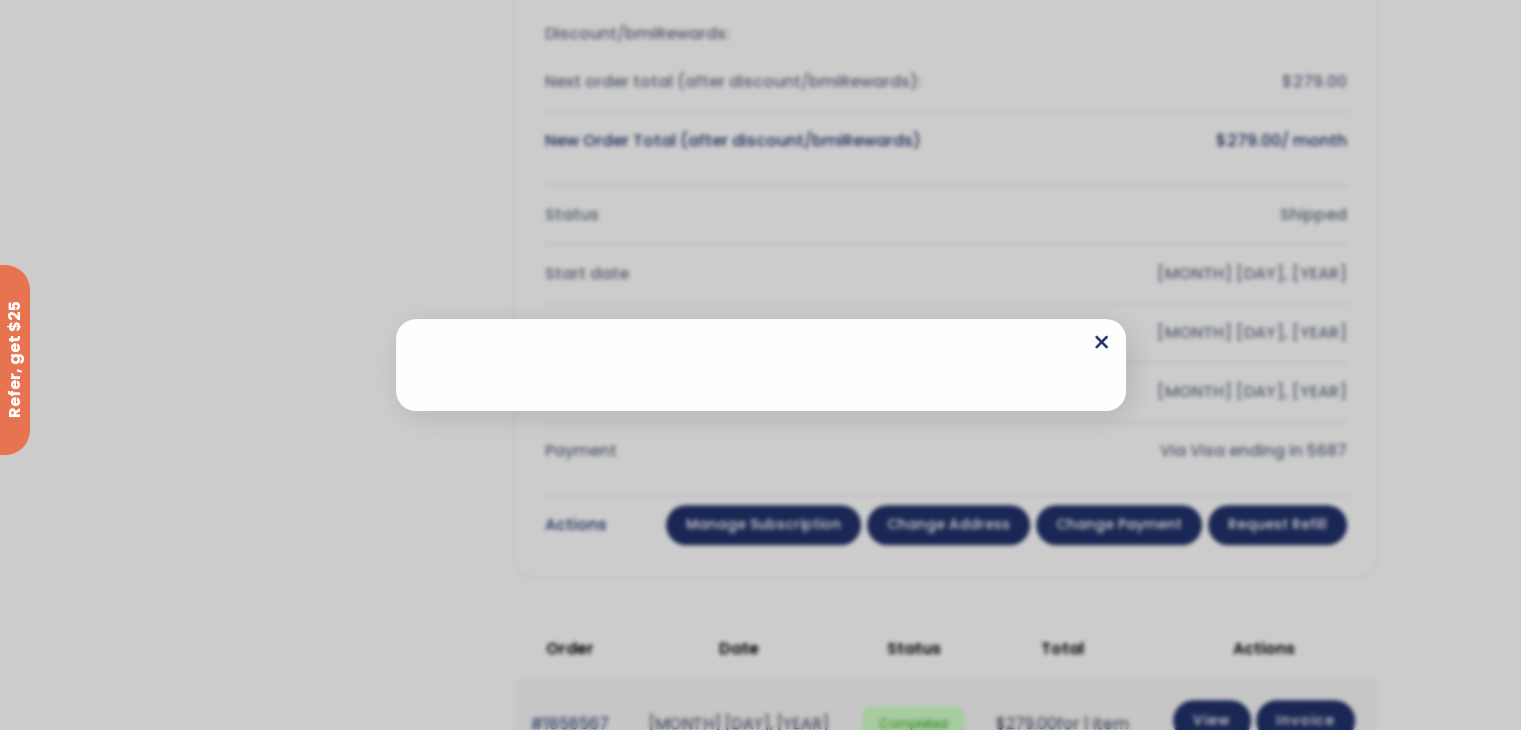 click at bounding box center (1101, 342) 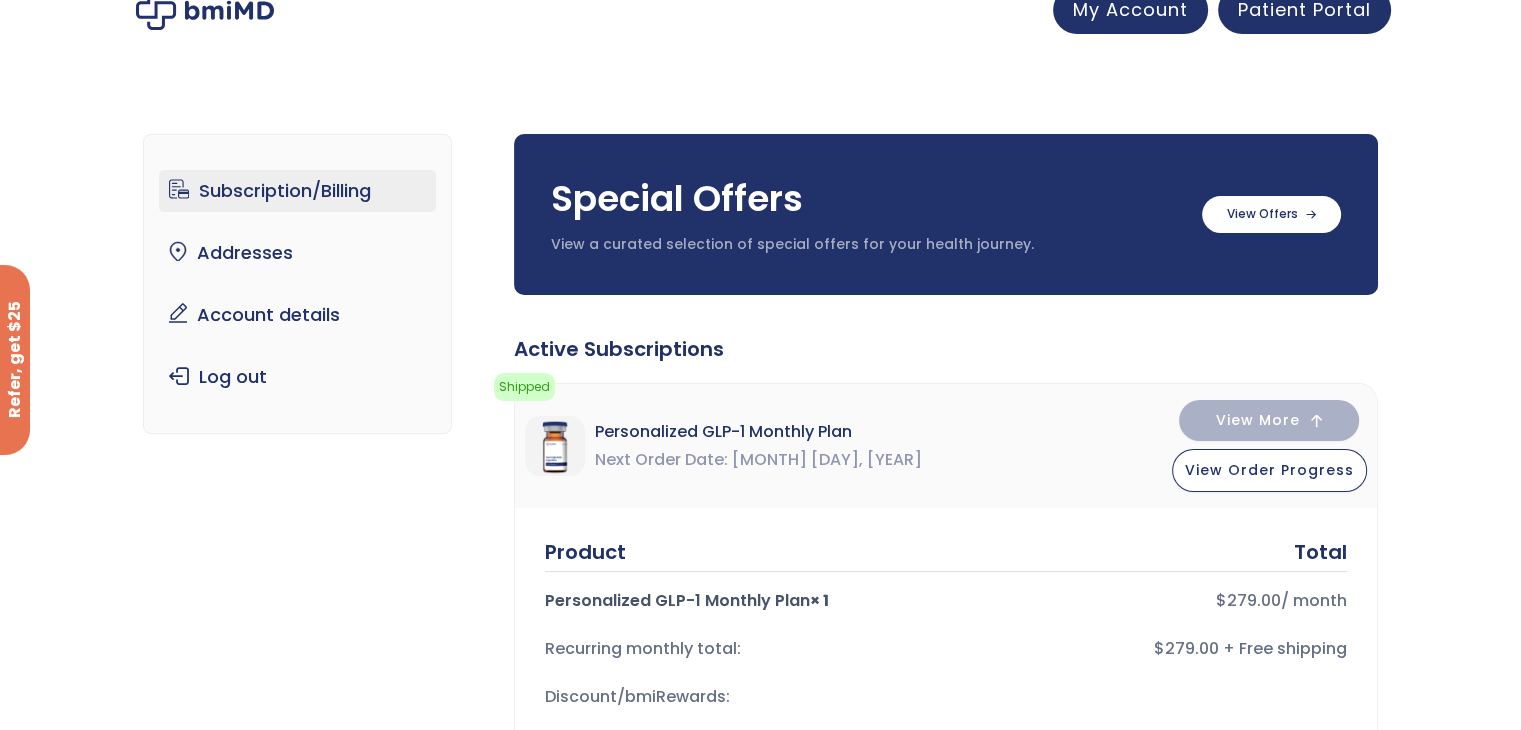 scroll, scrollTop: 0, scrollLeft: 0, axis: both 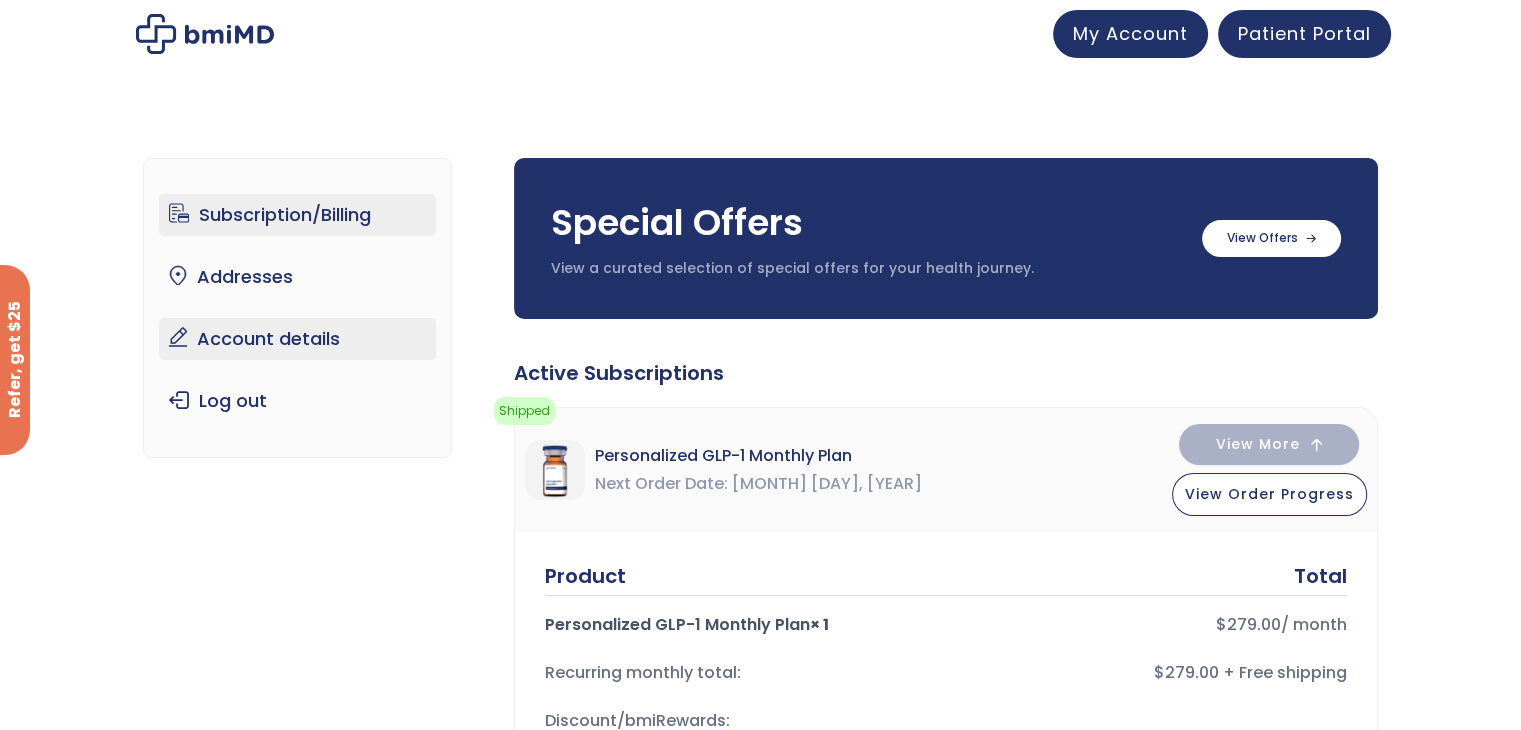 click on "Account details" at bounding box center [297, 339] 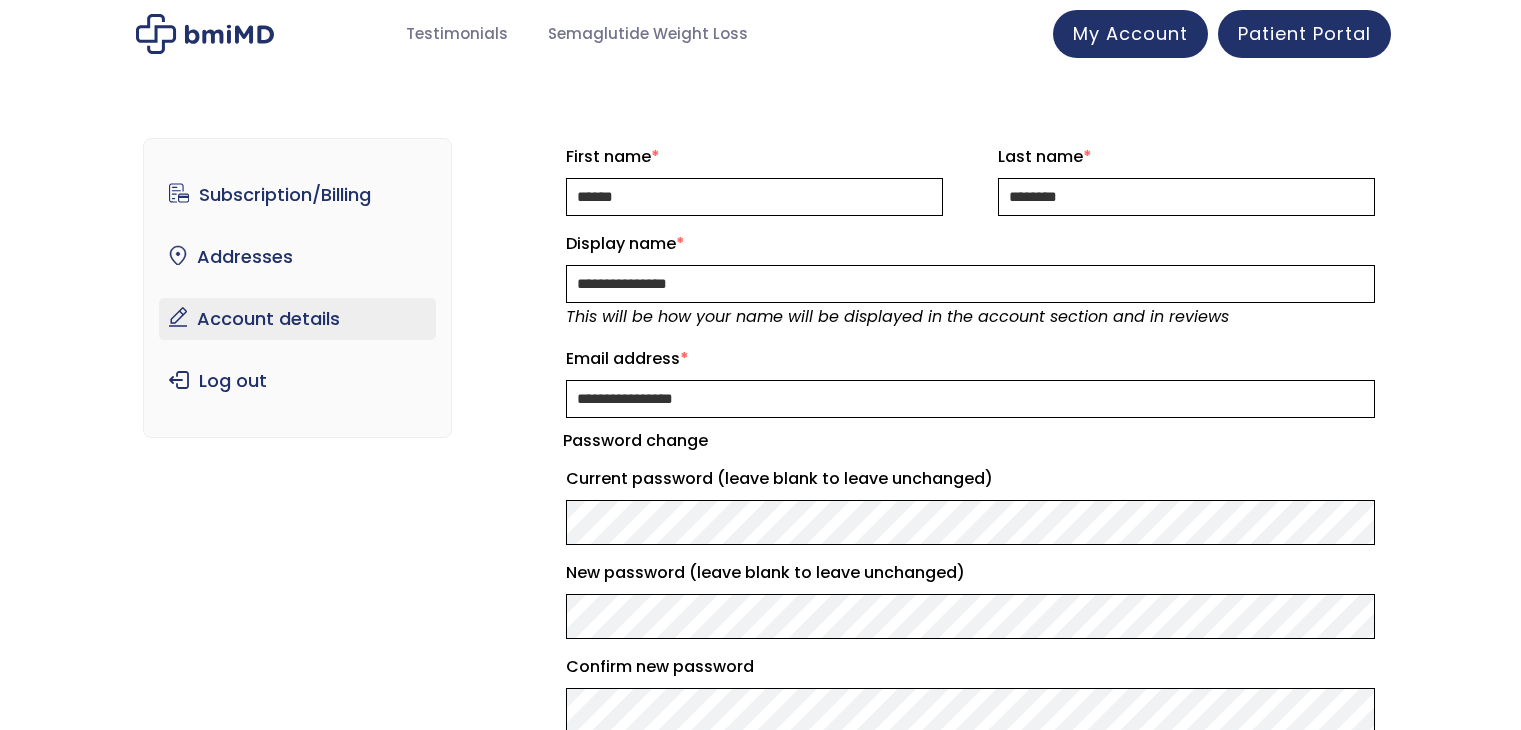 scroll, scrollTop: 0, scrollLeft: 0, axis: both 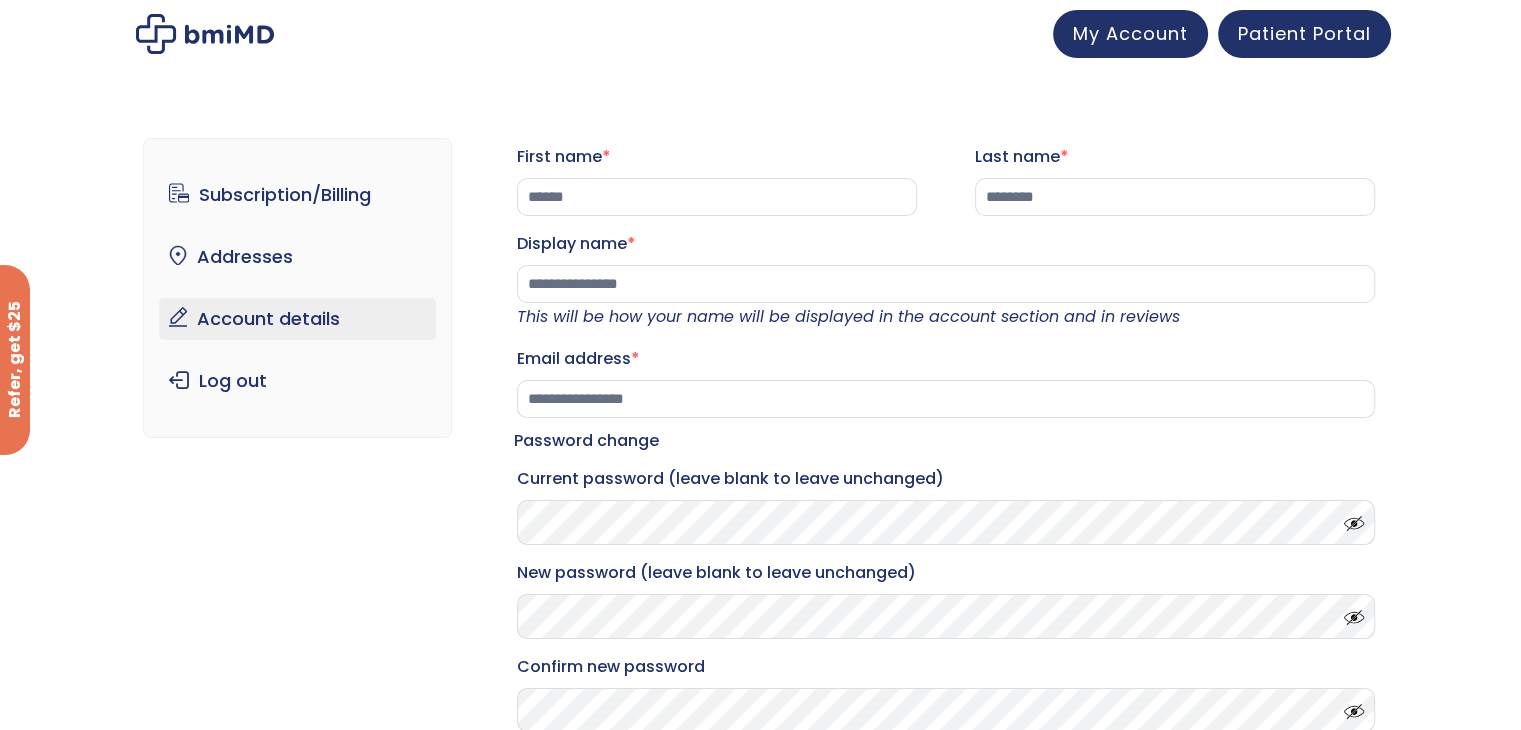 click at bounding box center [1349, 518] 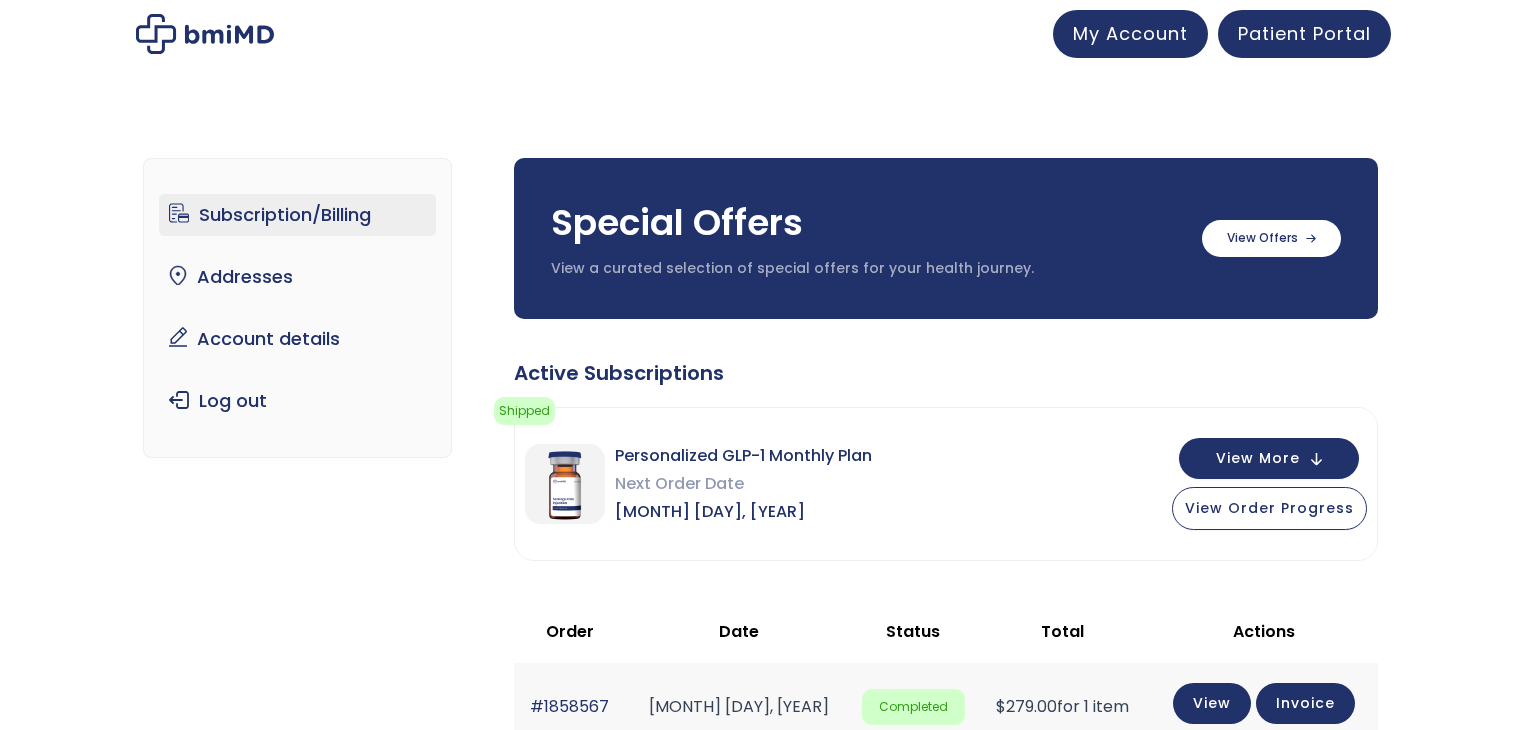 scroll, scrollTop: 0, scrollLeft: 0, axis: both 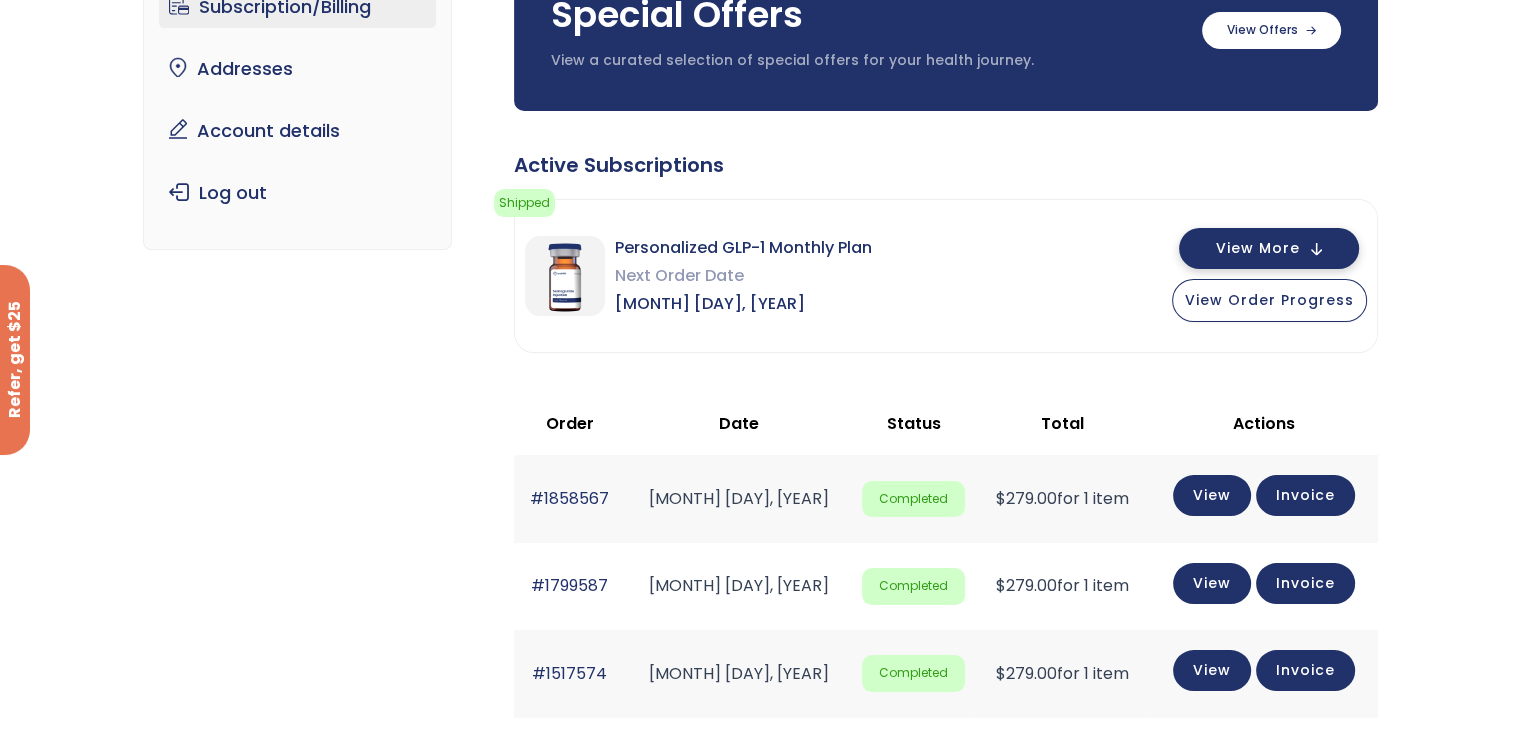 click on "View More" at bounding box center (1269, 248) 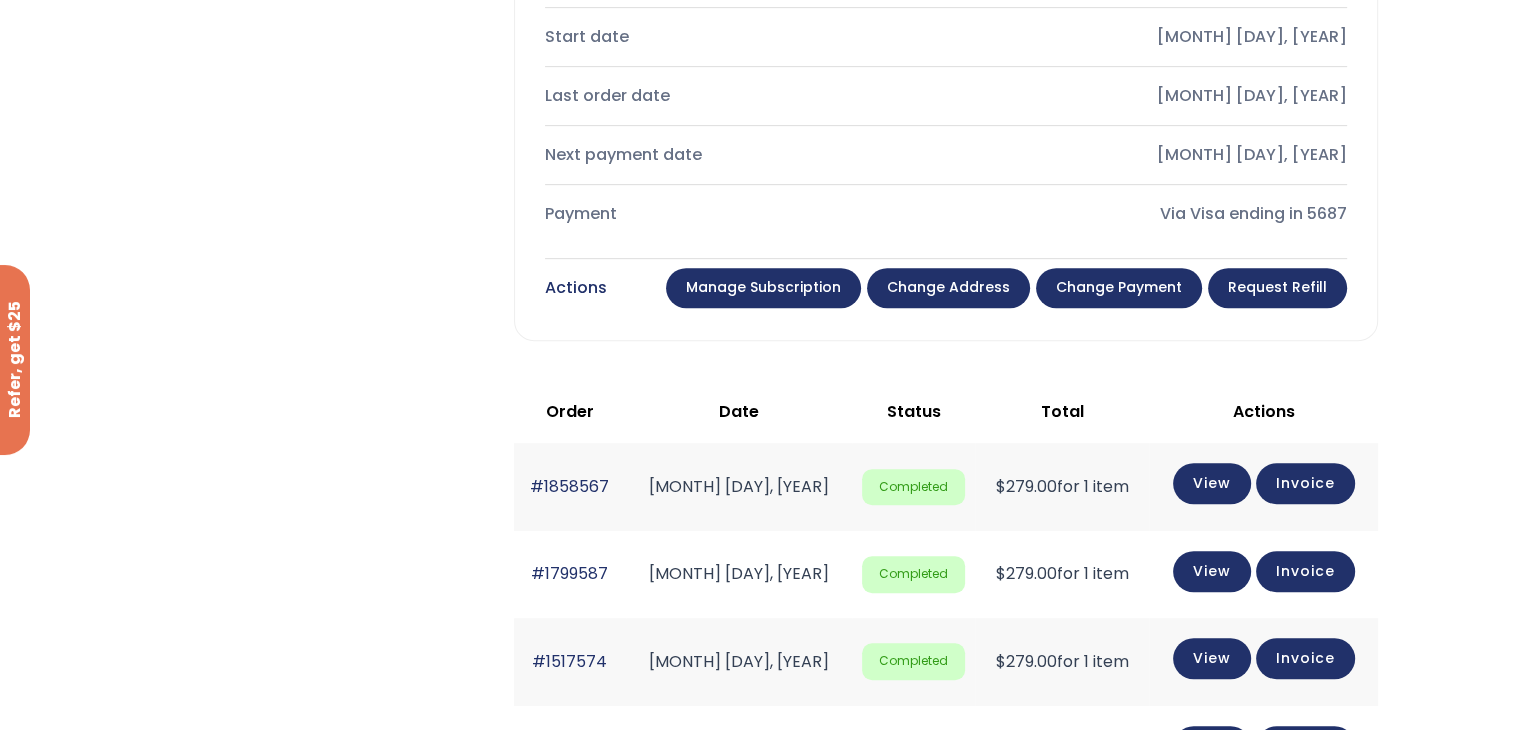 scroll, scrollTop: 1004, scrollLeft: 0, axis: vertical 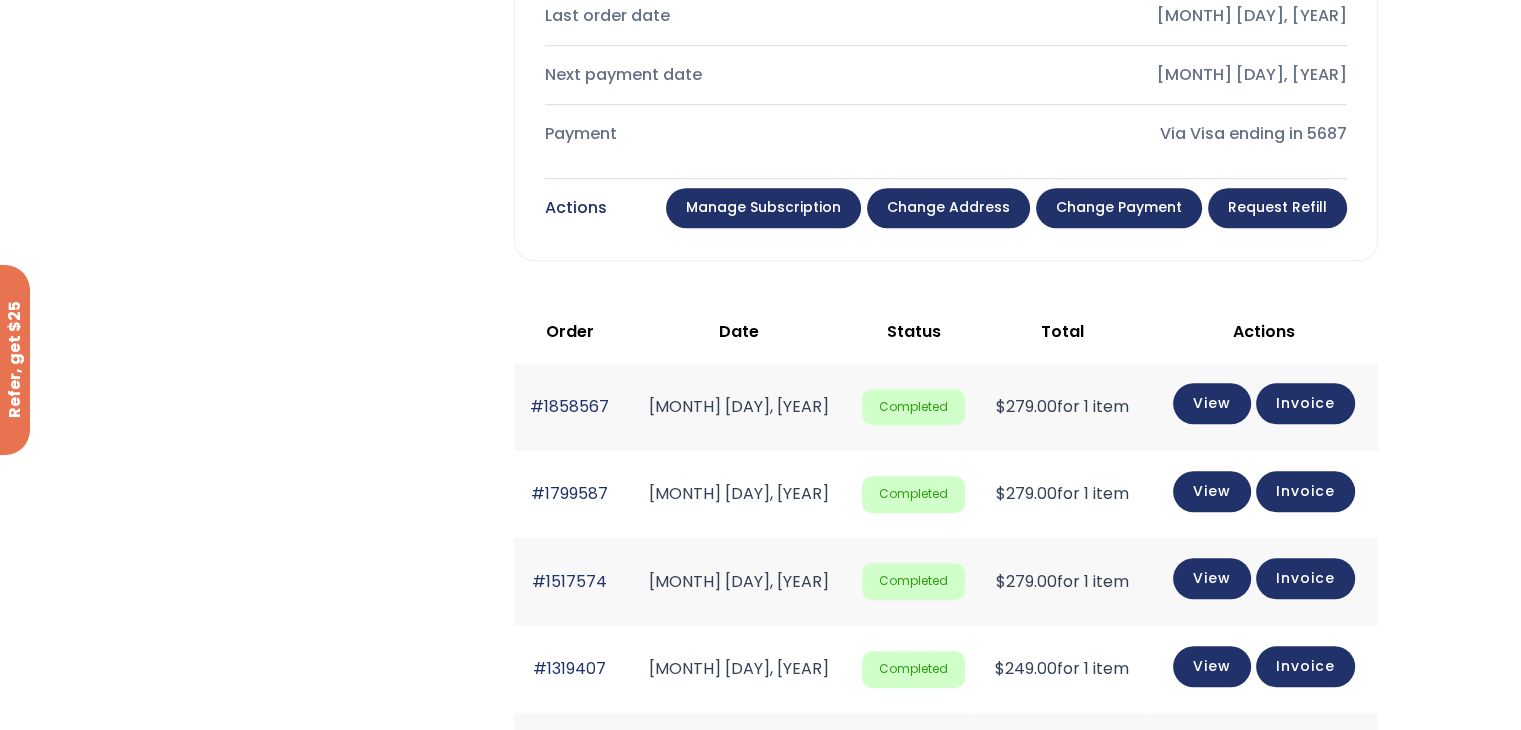 click on "Manage Subscription" at bounding box center [763, 208] 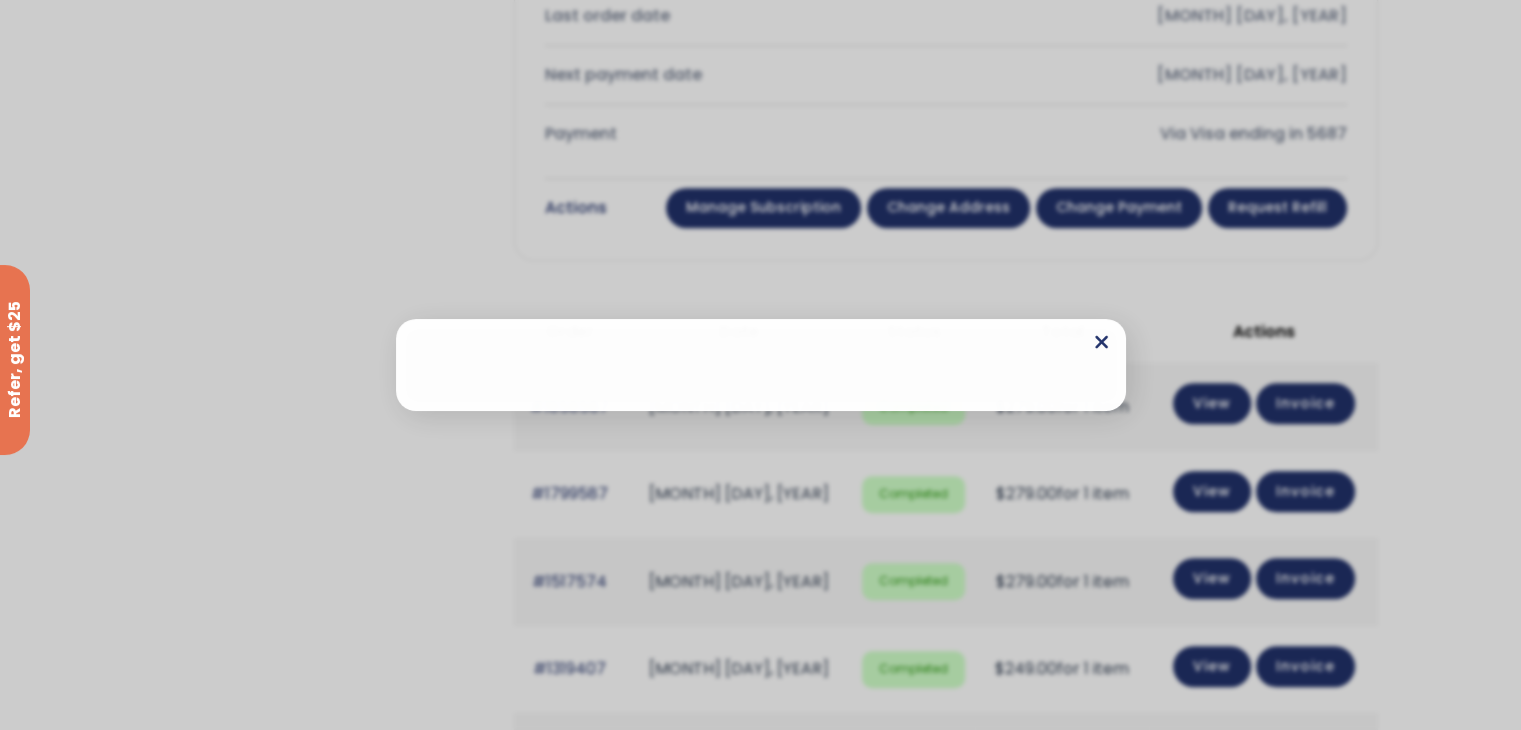 click at bounding box center [1101, 342] 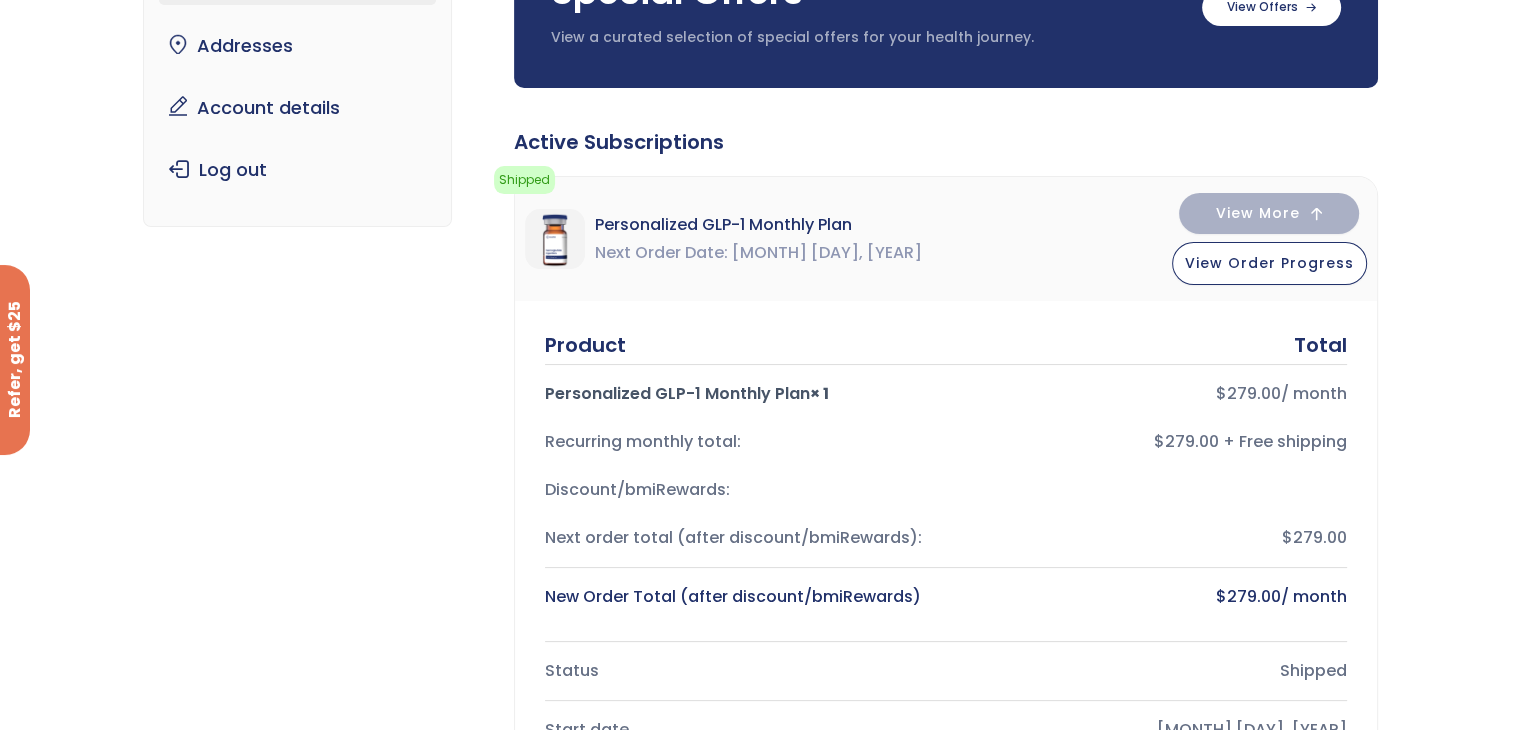 scroll, scrollTop: 0, scrollLeft: 0, axis: both 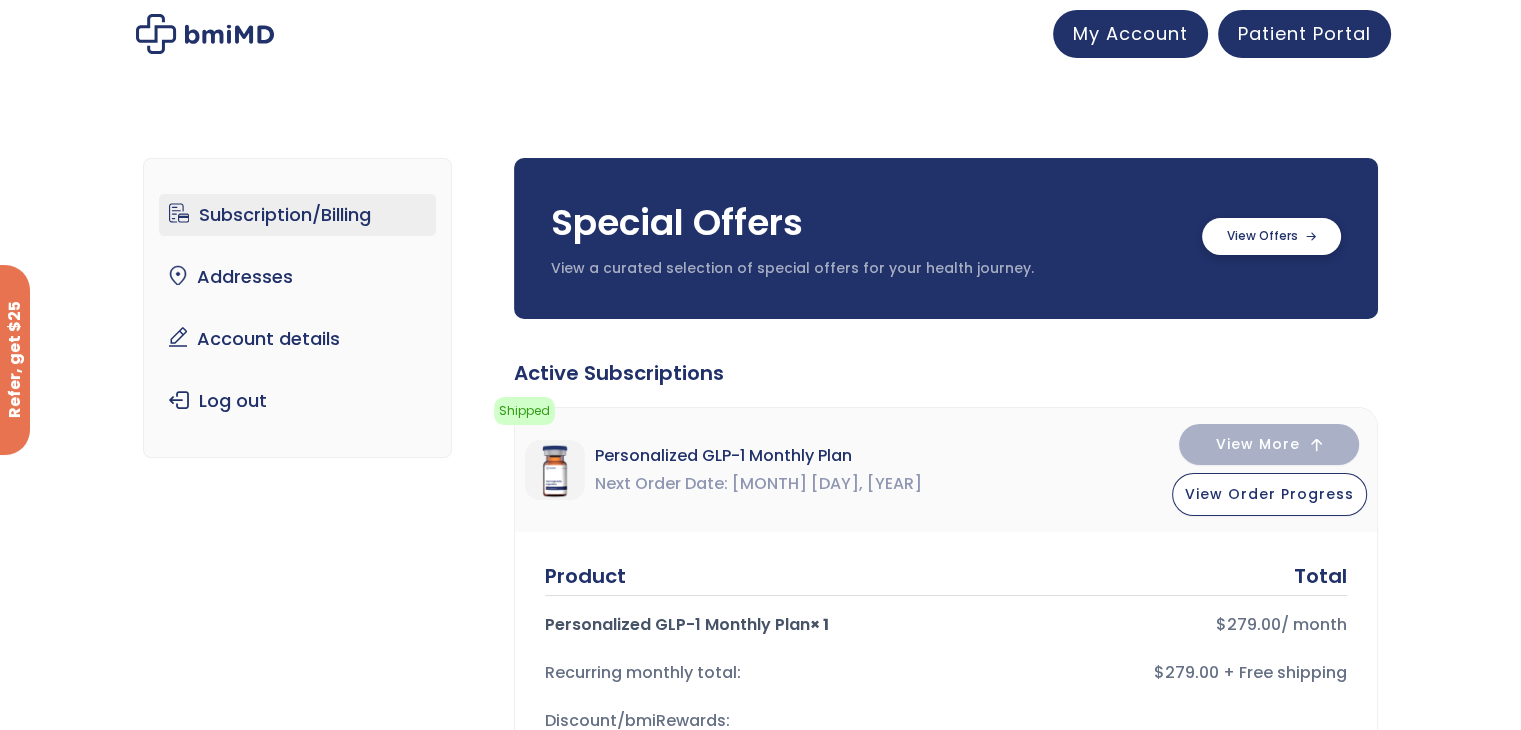 click at bounding box center (1271, 236) 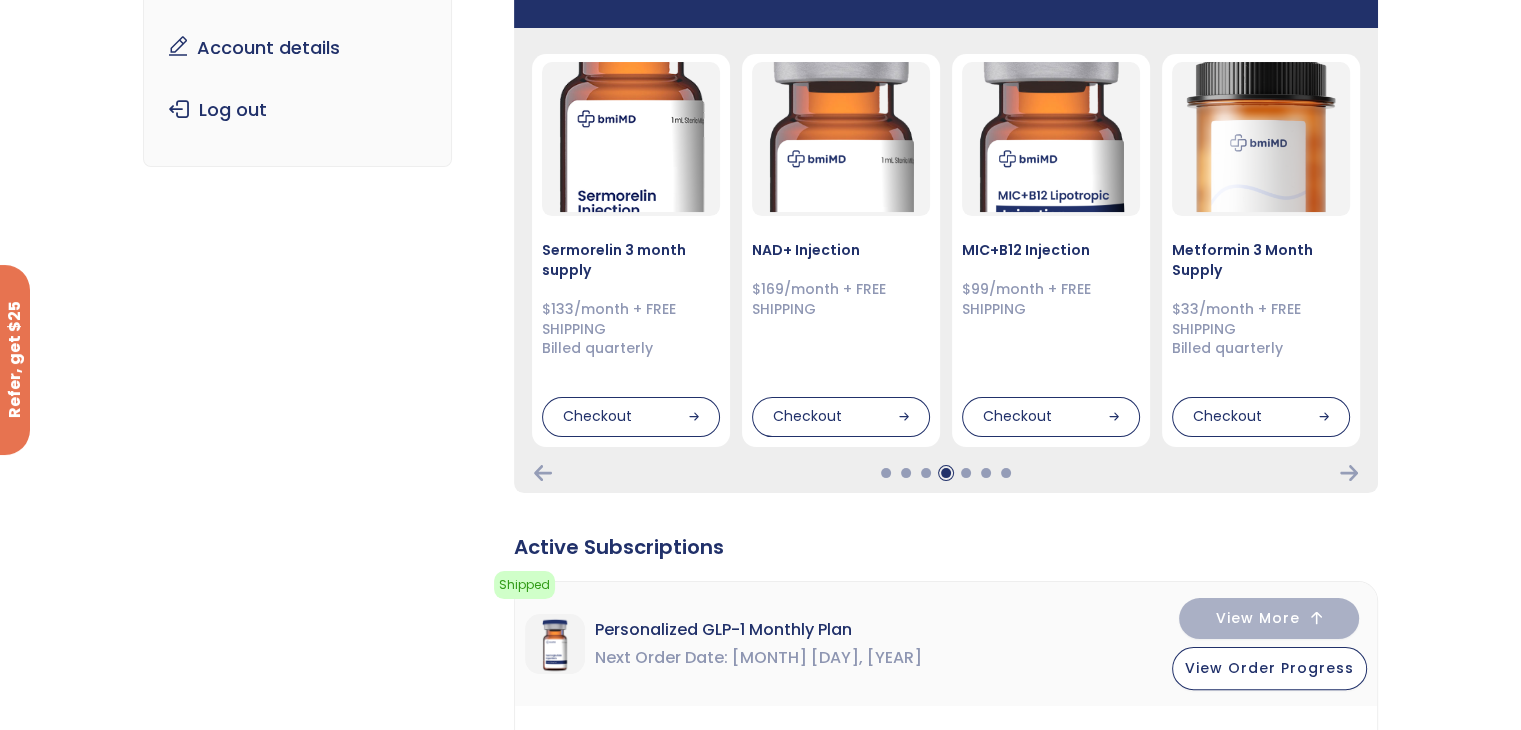 scroll, scrollTop: 151, scrollLeft: 0, axis: vertical 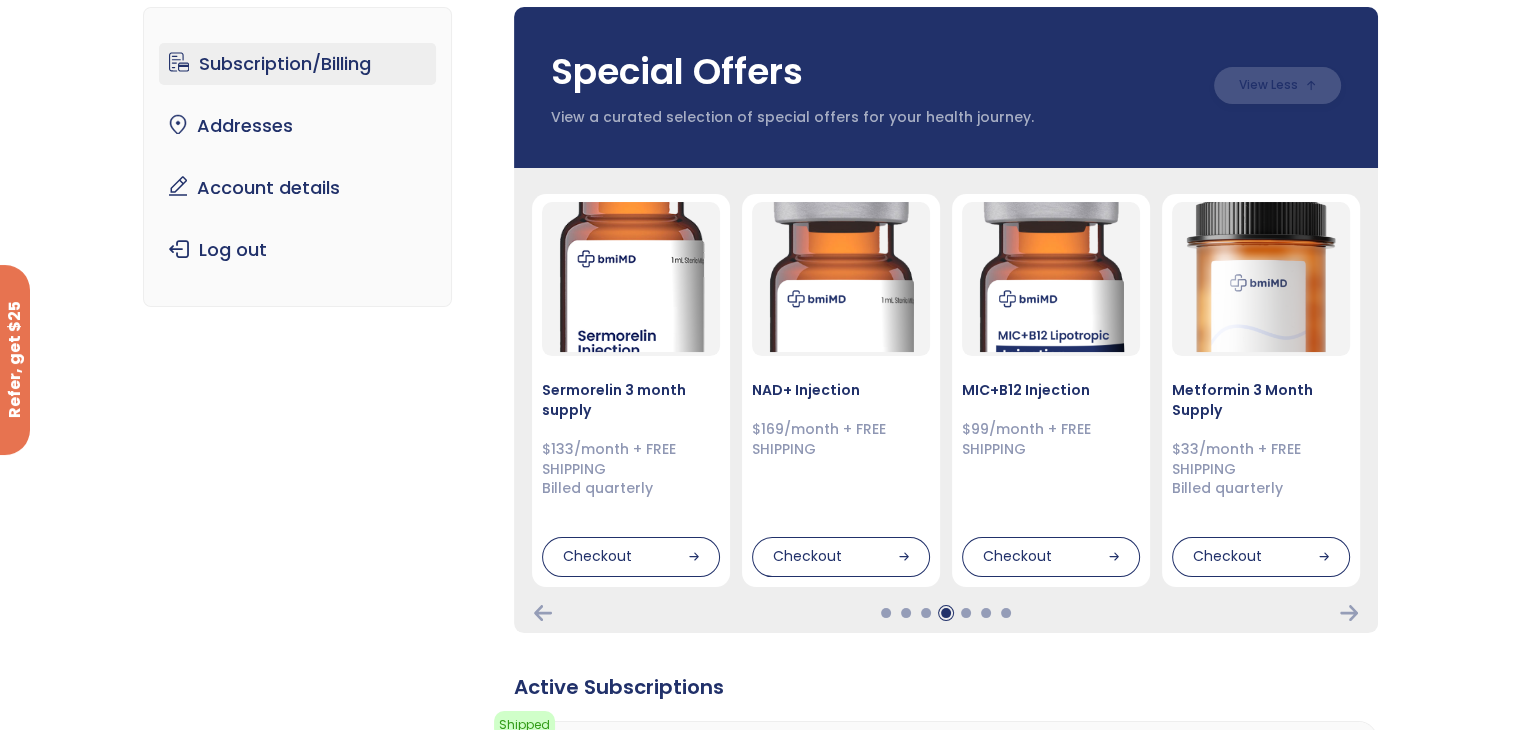click at bounding box center (1277, 85) 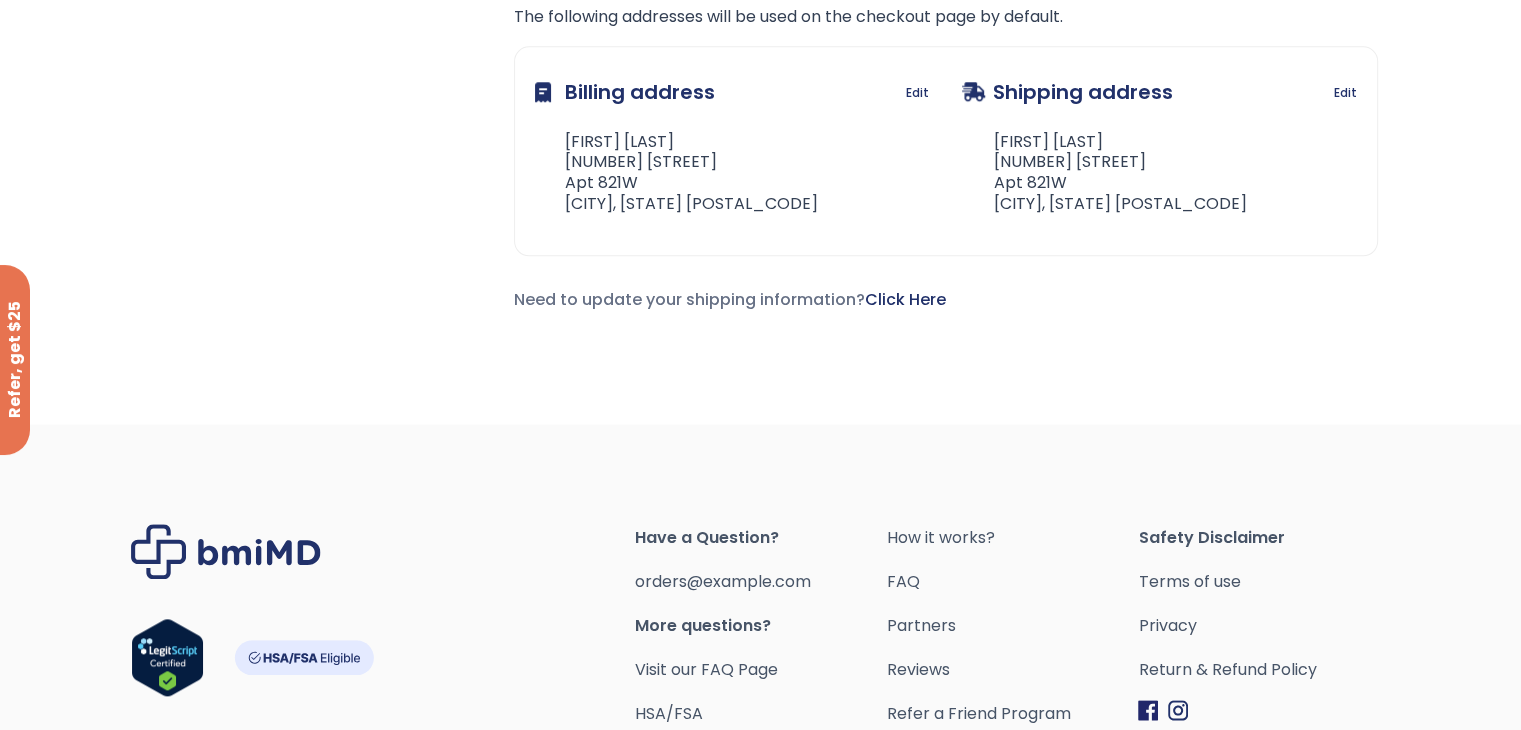 scroll, scrollTop: 2269, scrollLeft: 0, axis: vertical 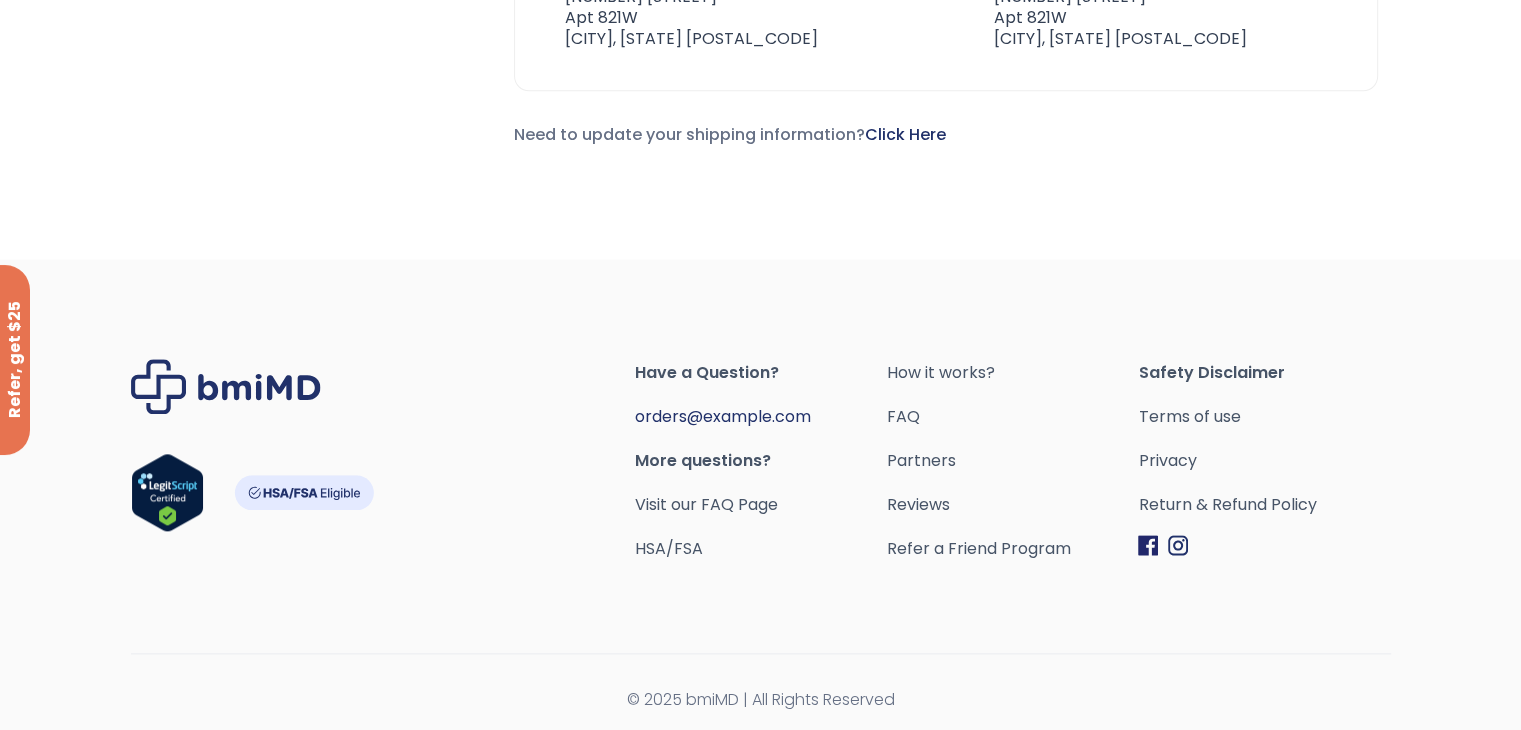 click on "orders@example.com" at bounding box center (723, 416) 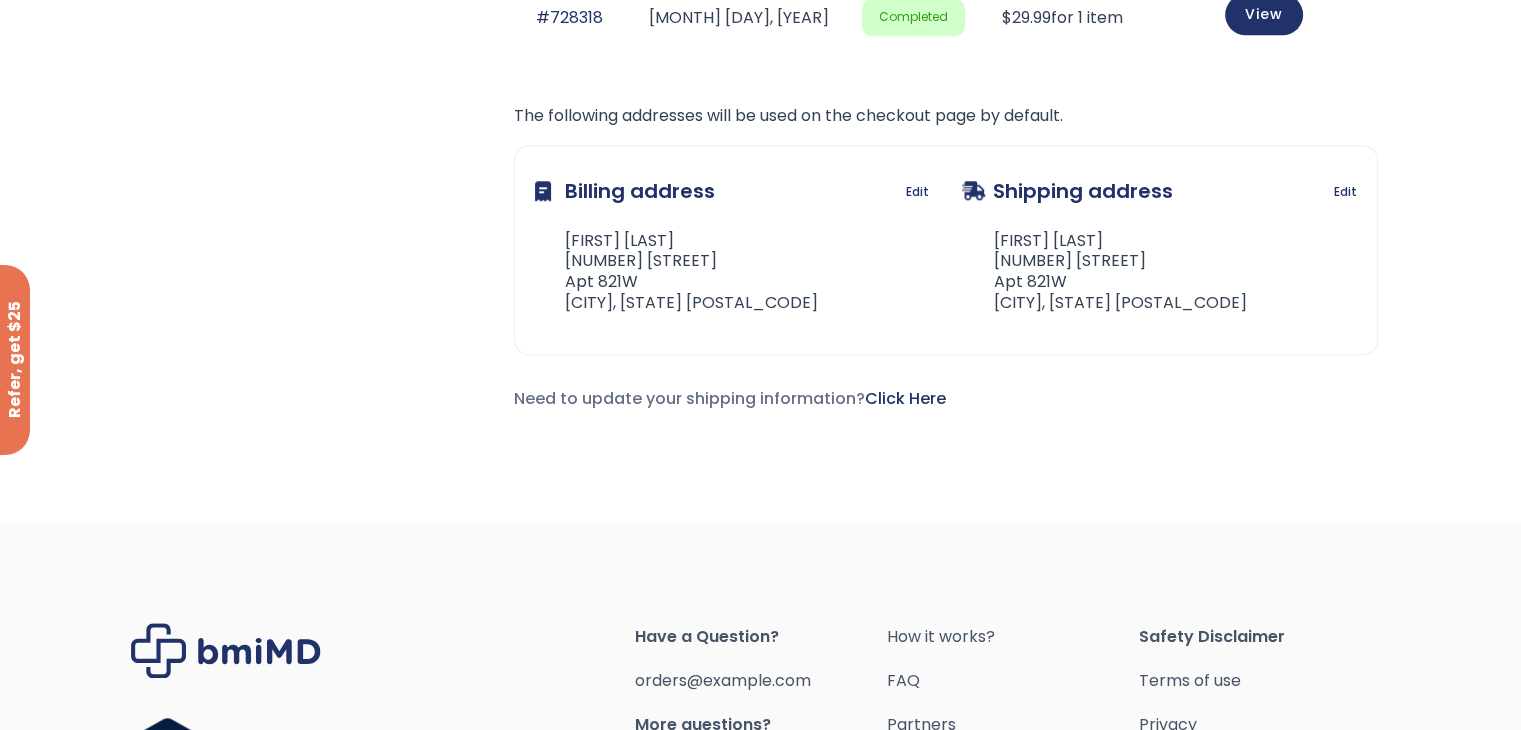 scroll, scrollTop: 1939, scrollLeft: 0, axis: vertical 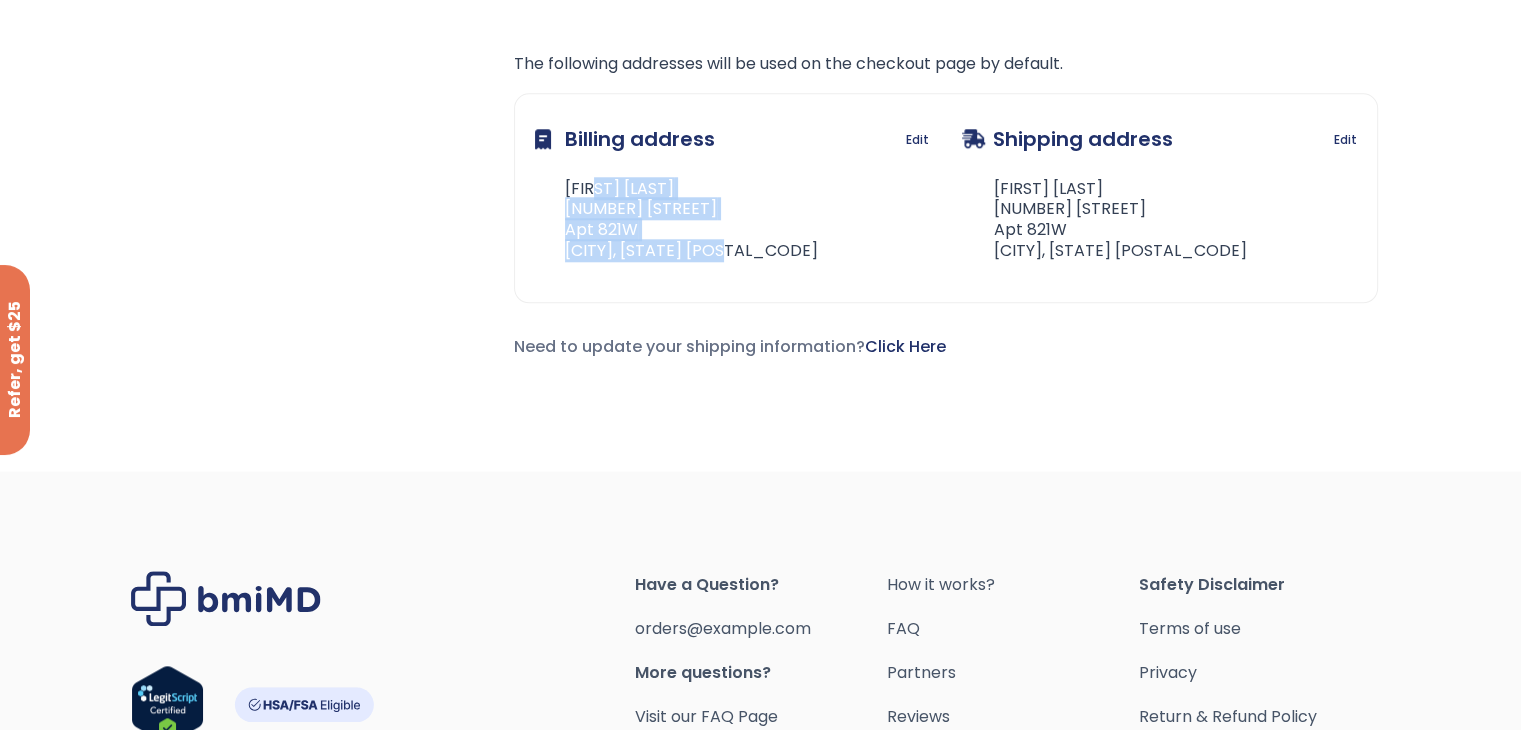 drag, startPoint x: 567, startPoint y: 182, endPoint x: 740, endPoint y: 266, distance: 192.31485 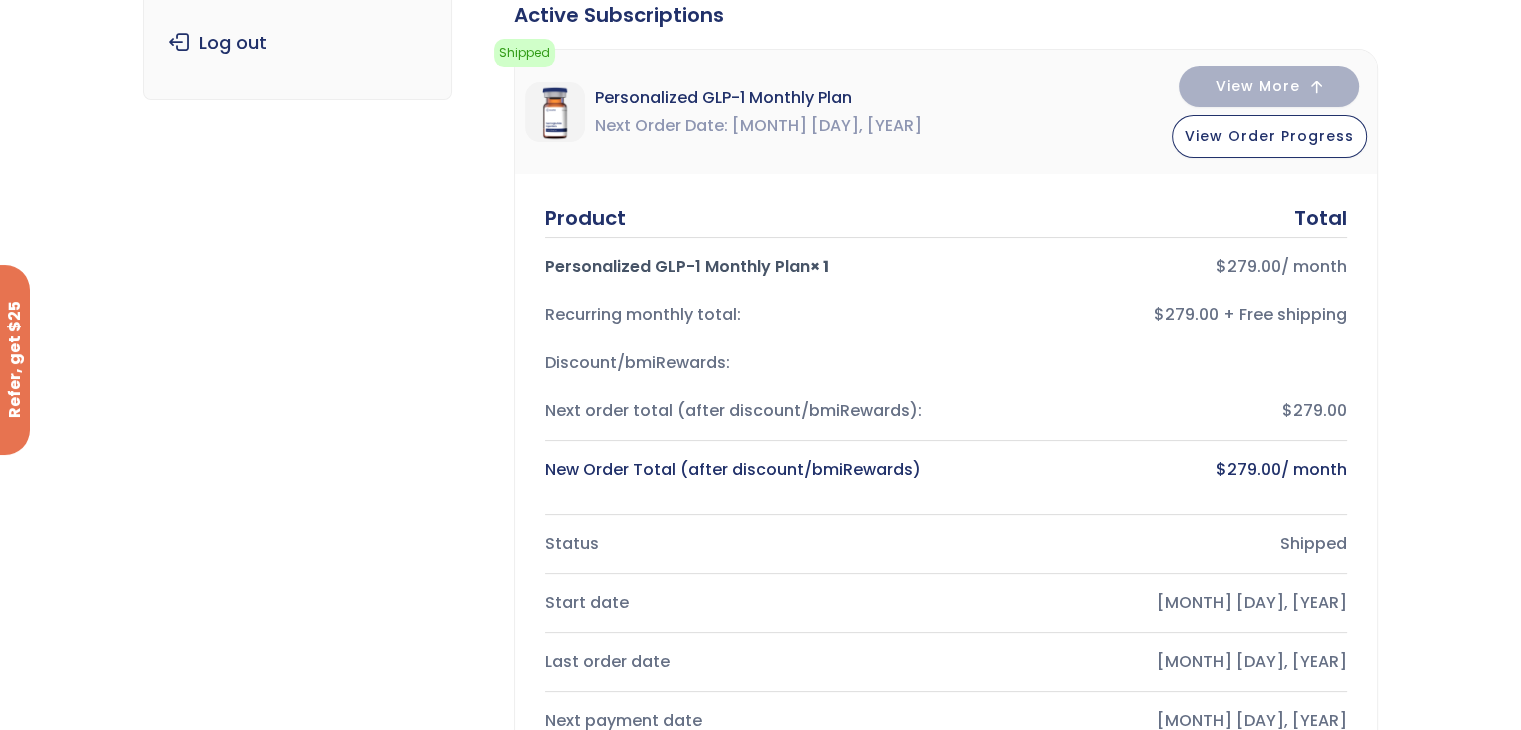 scroll, scrollTop: 0, scrollLeft: 0, axis: both 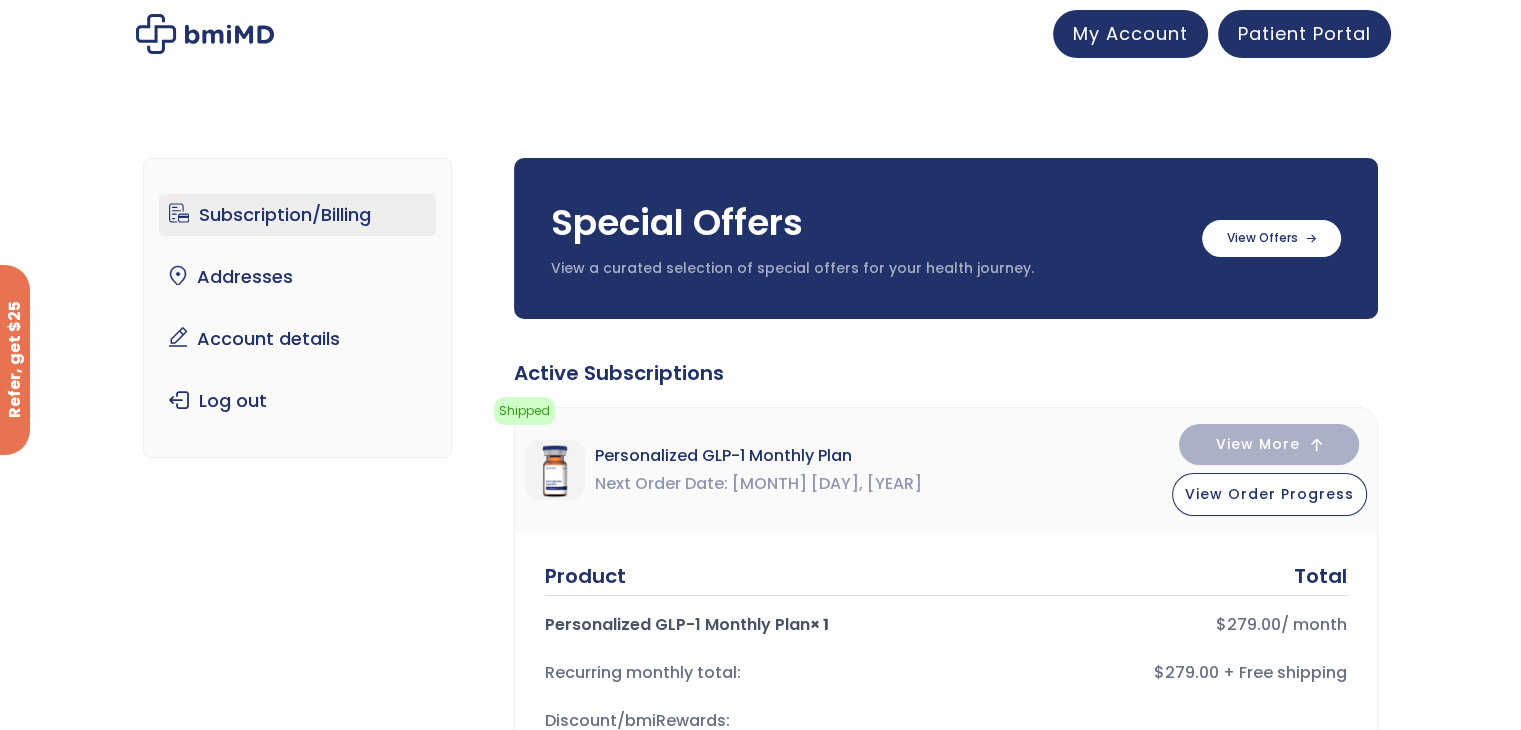 click on "Subscription/Billing" at bounding box center (297, 215) 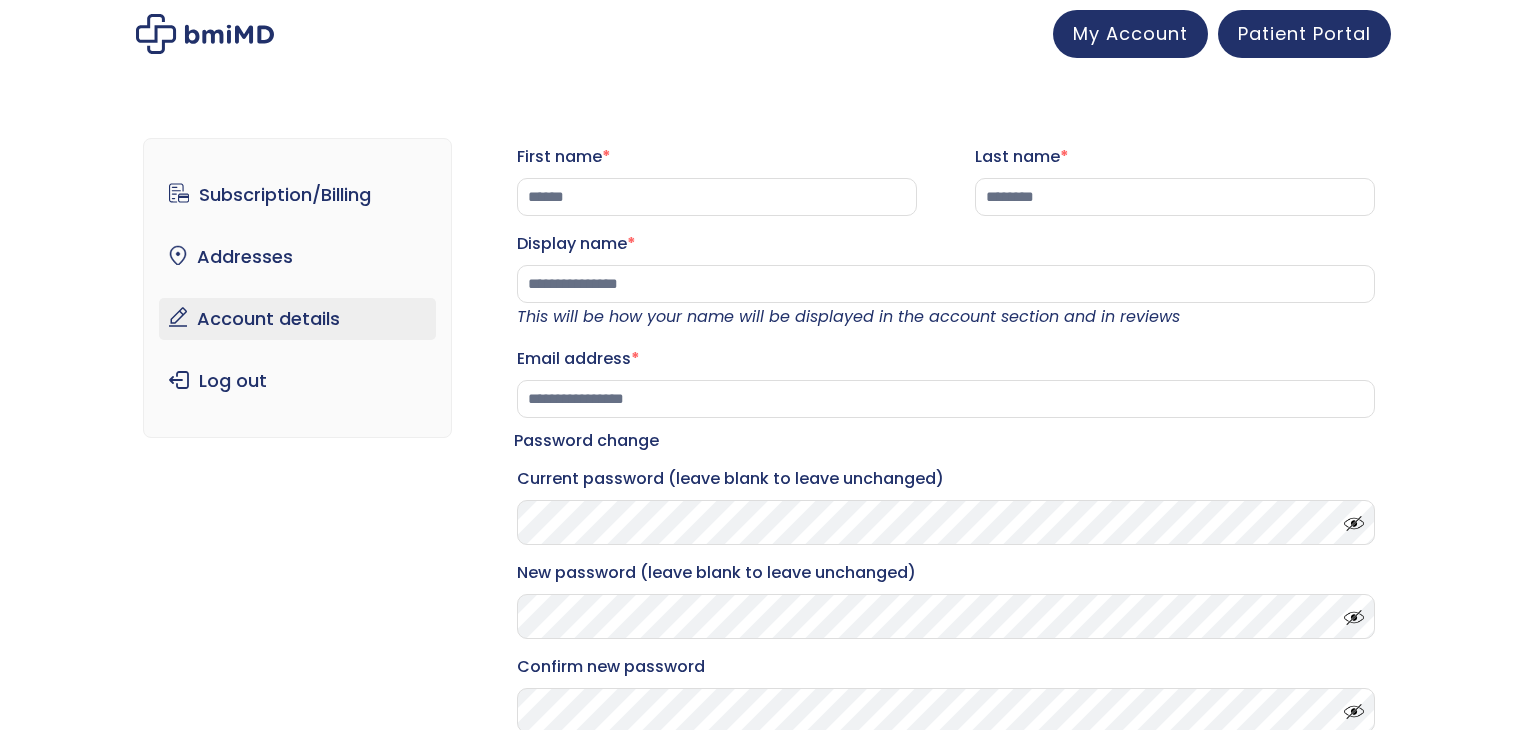 scroll, scrollTop: 0, scrollLeft: 0, axis: both 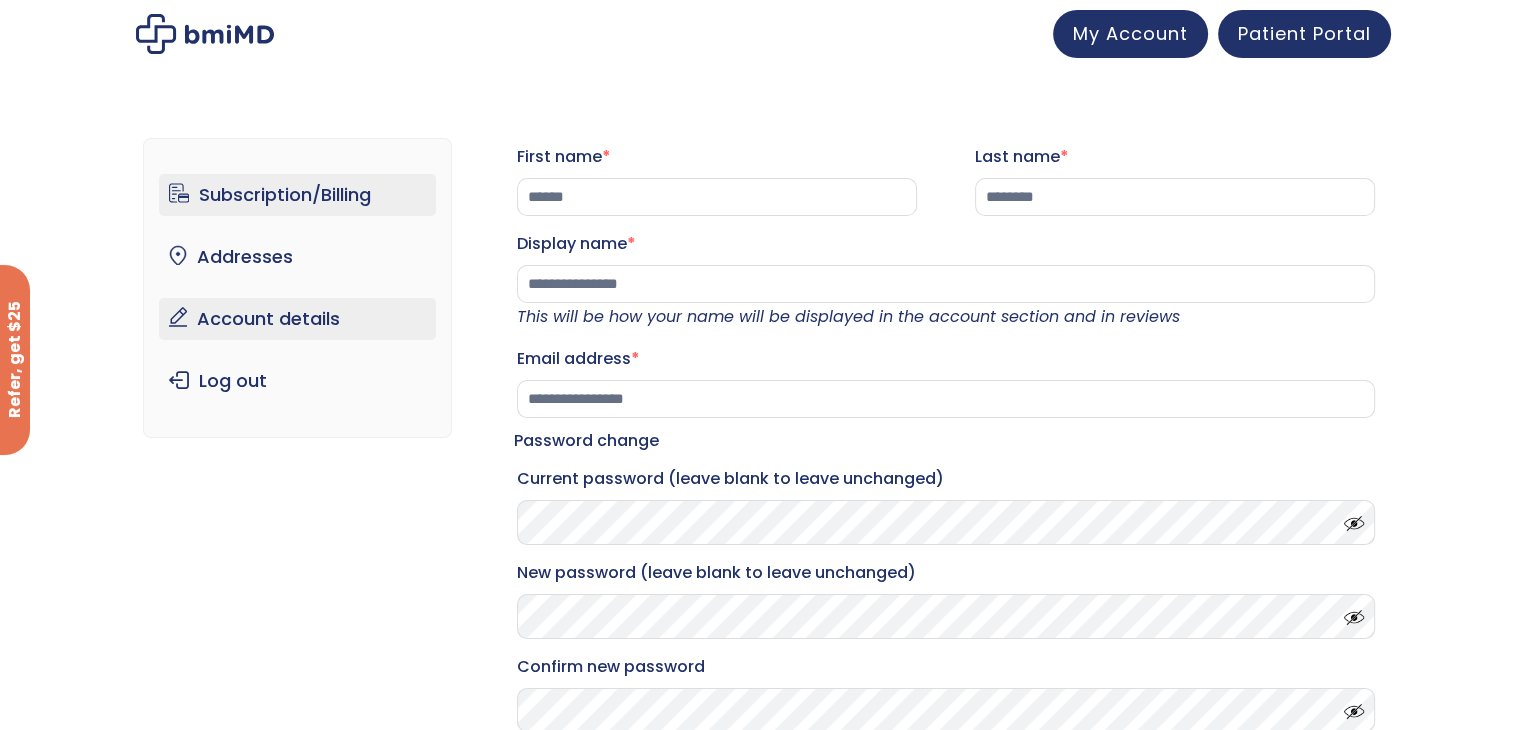 click on "Subscription/Billing" at bounding box center [297, 195] 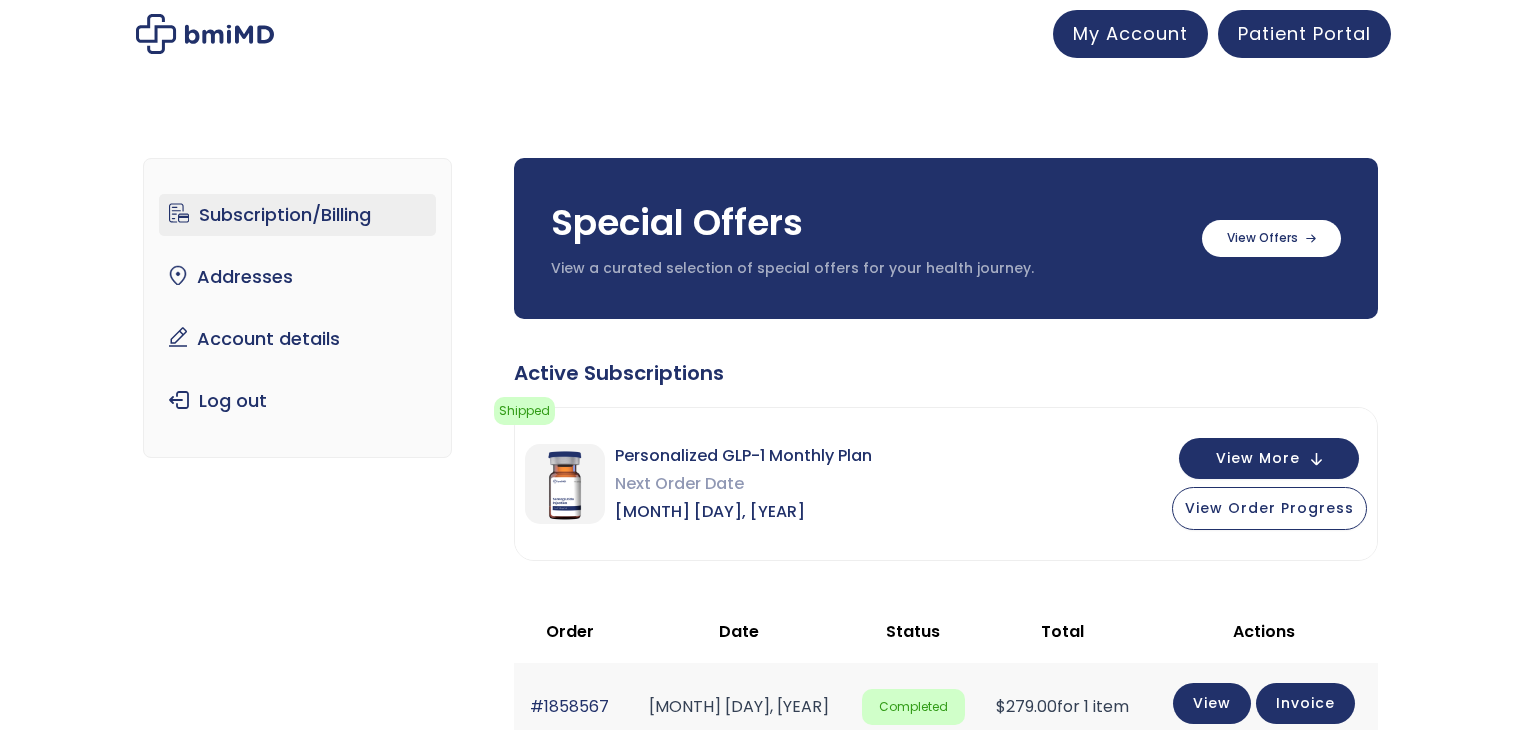 scroll, scrollTop: 0, scrollLeft: 0, axis: both 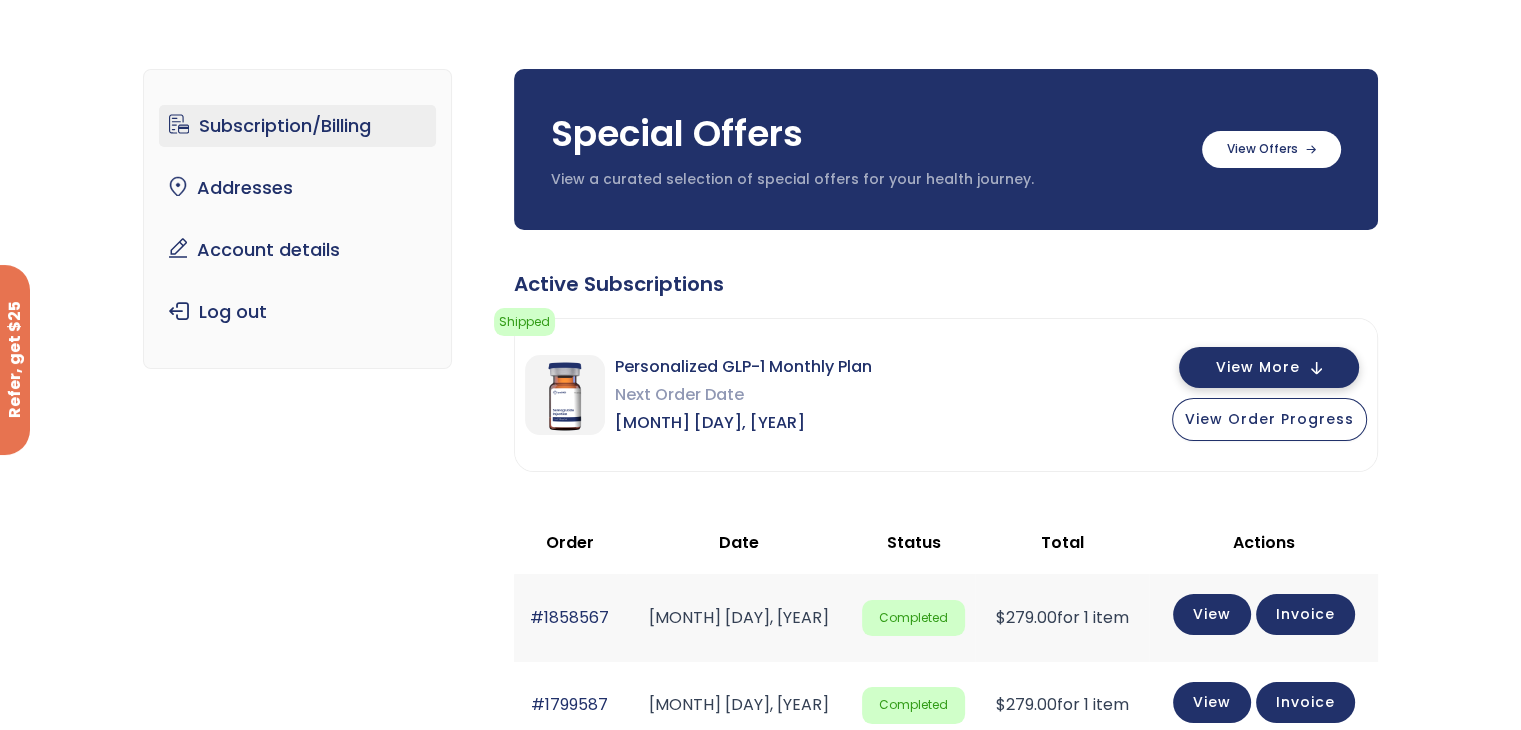 click on "View More" at bounding box center (1258, 367) 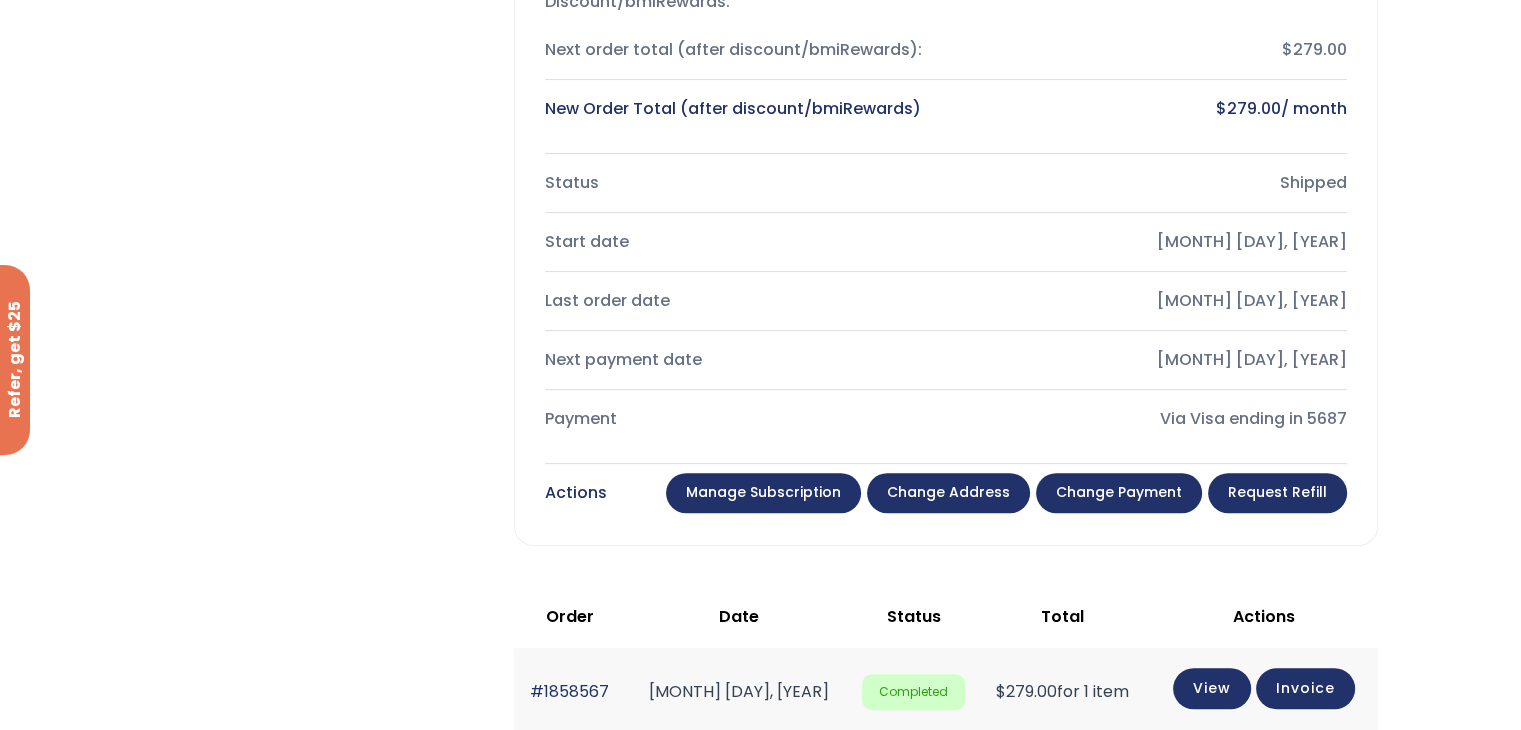 scroll, scrollTop: 722, scrollLeft: 0, axis: vertical 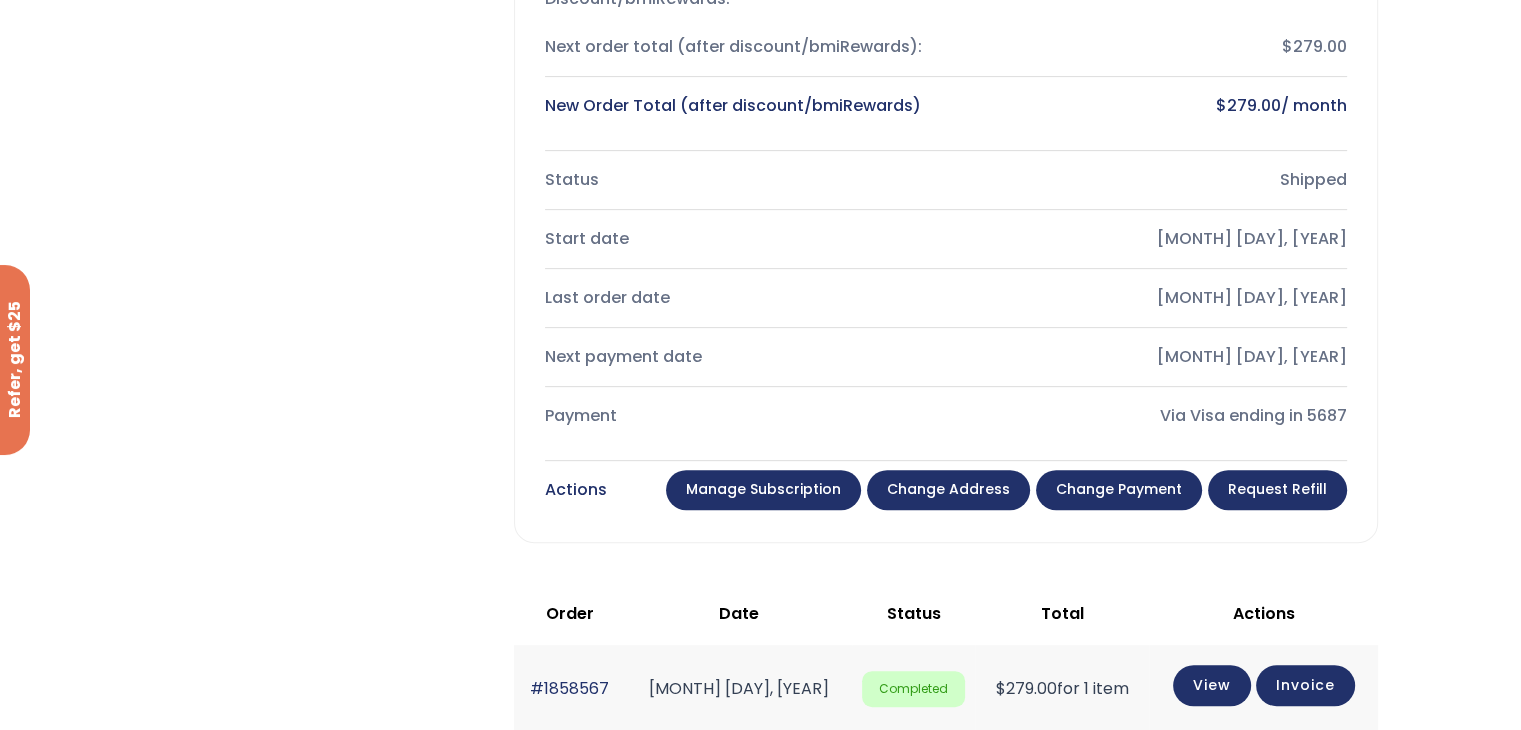click on "Manage Subscription" at bounding box center (763, 490) 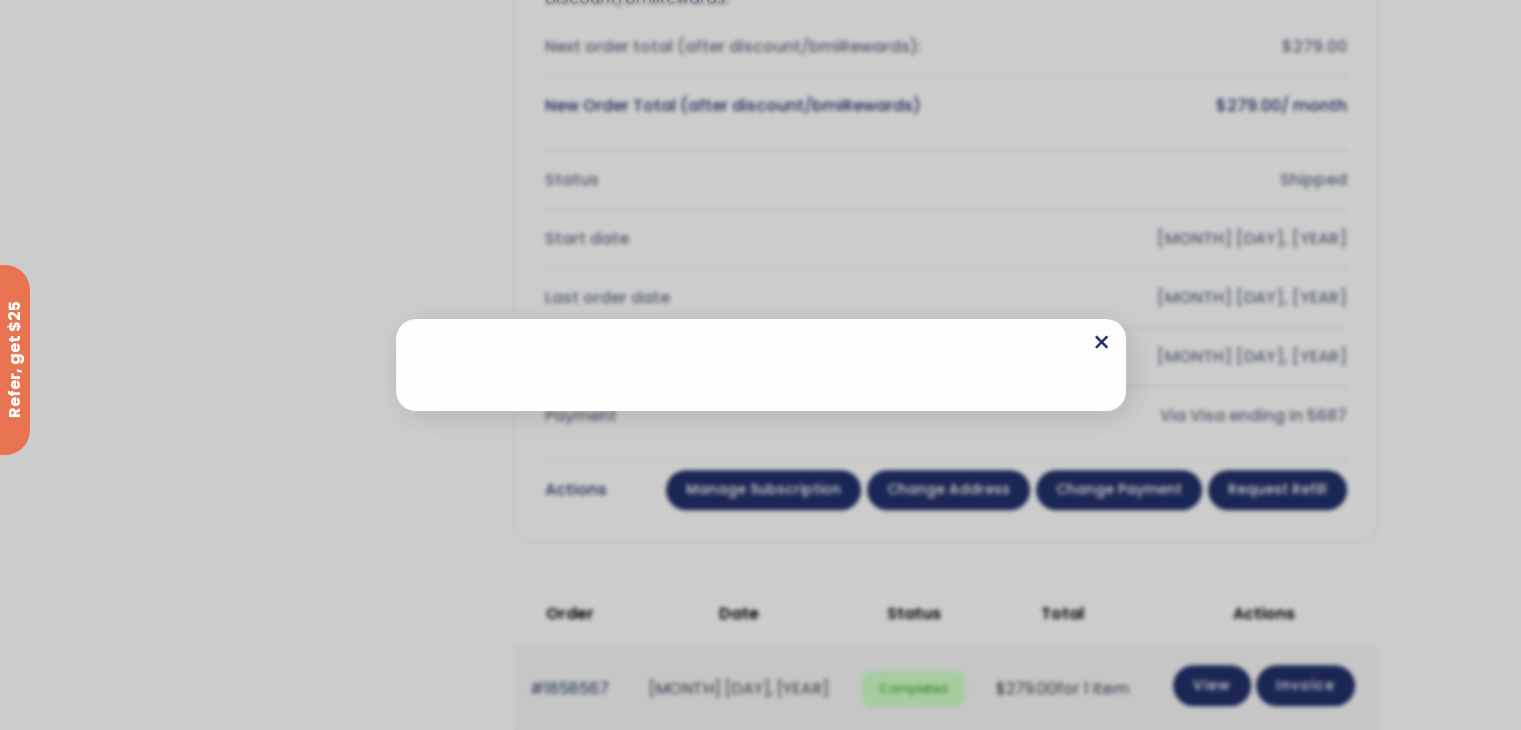 click at bounding box center [1101, 342] 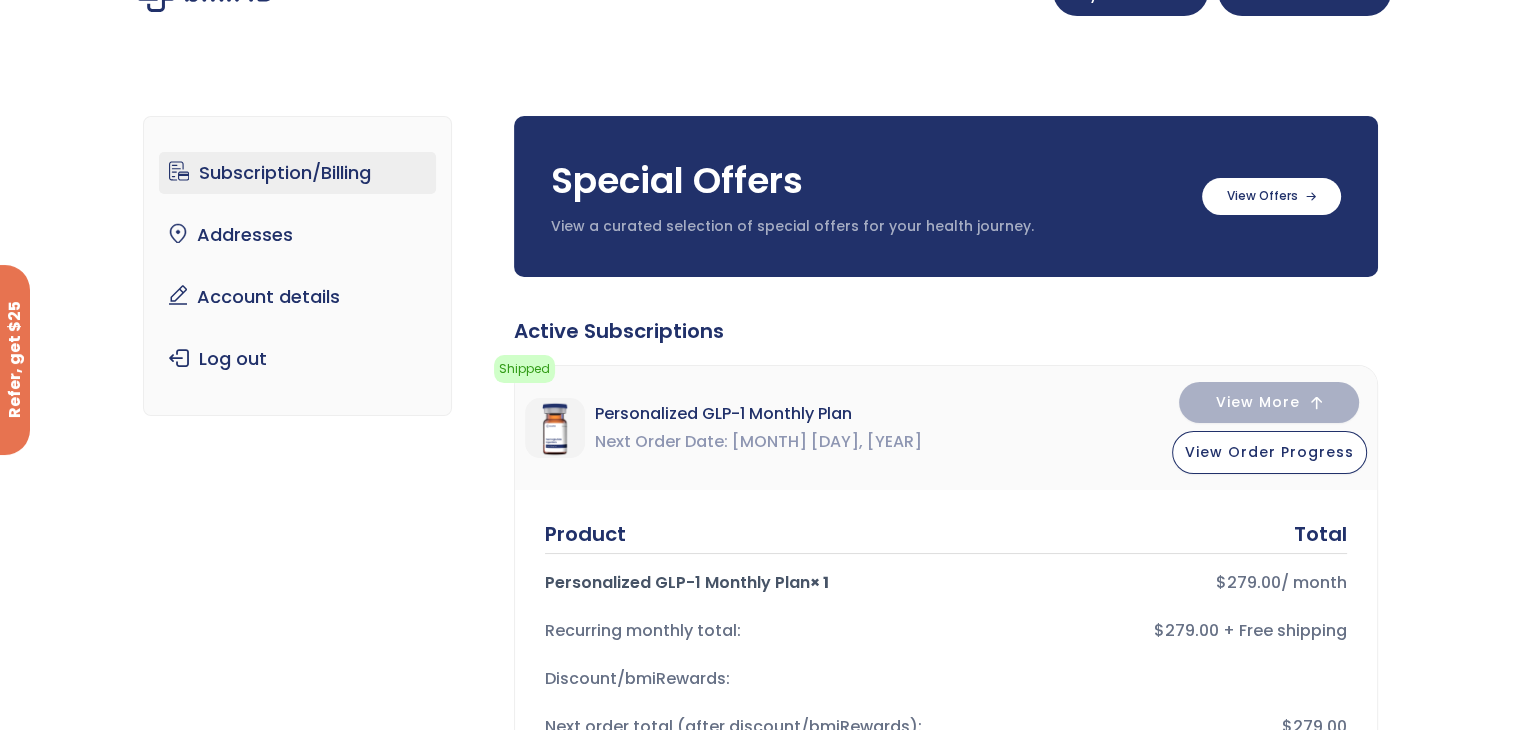 scroll, scrollTop: 0, scrollLeft: 0, axis: both 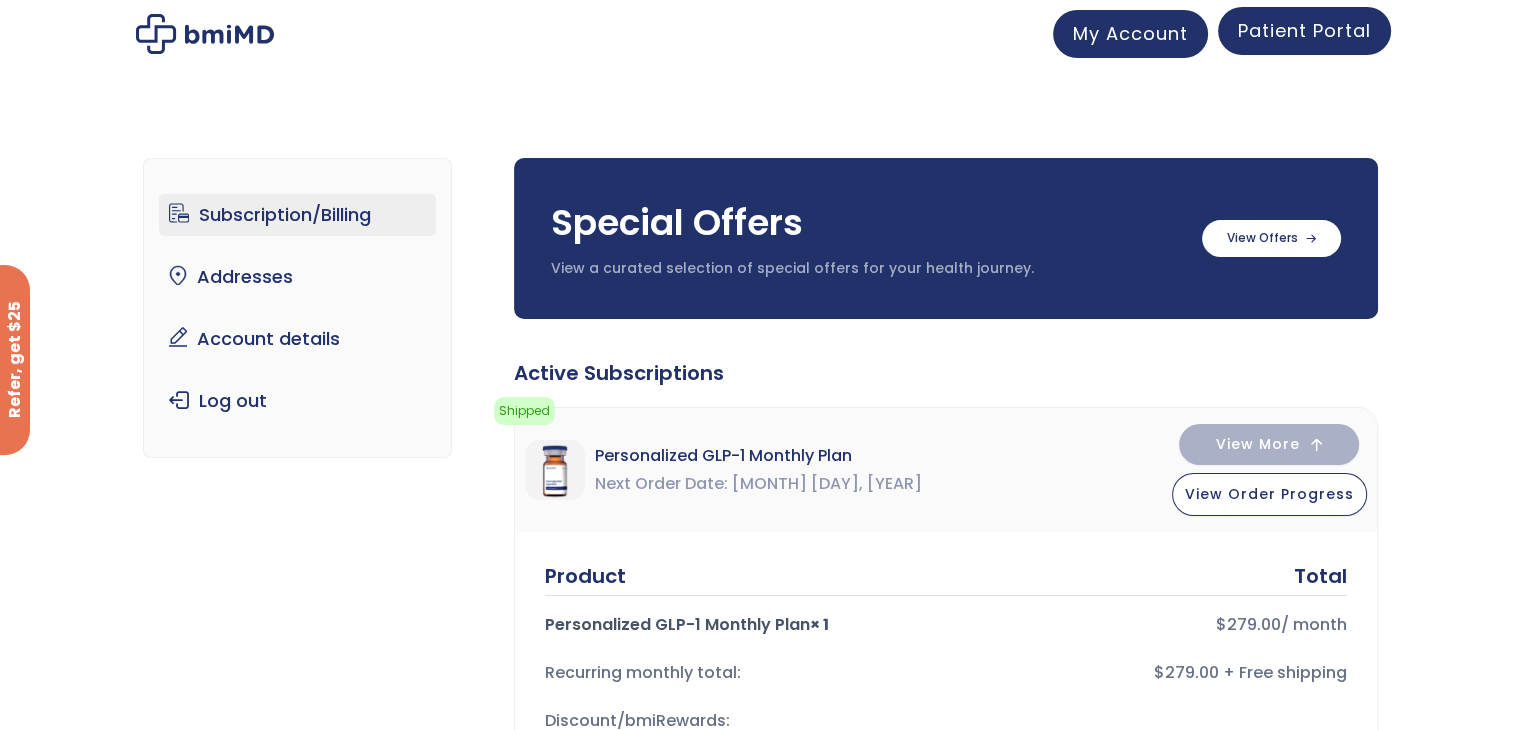 click on "Patient Portal" at bounding box center (1304, 30) 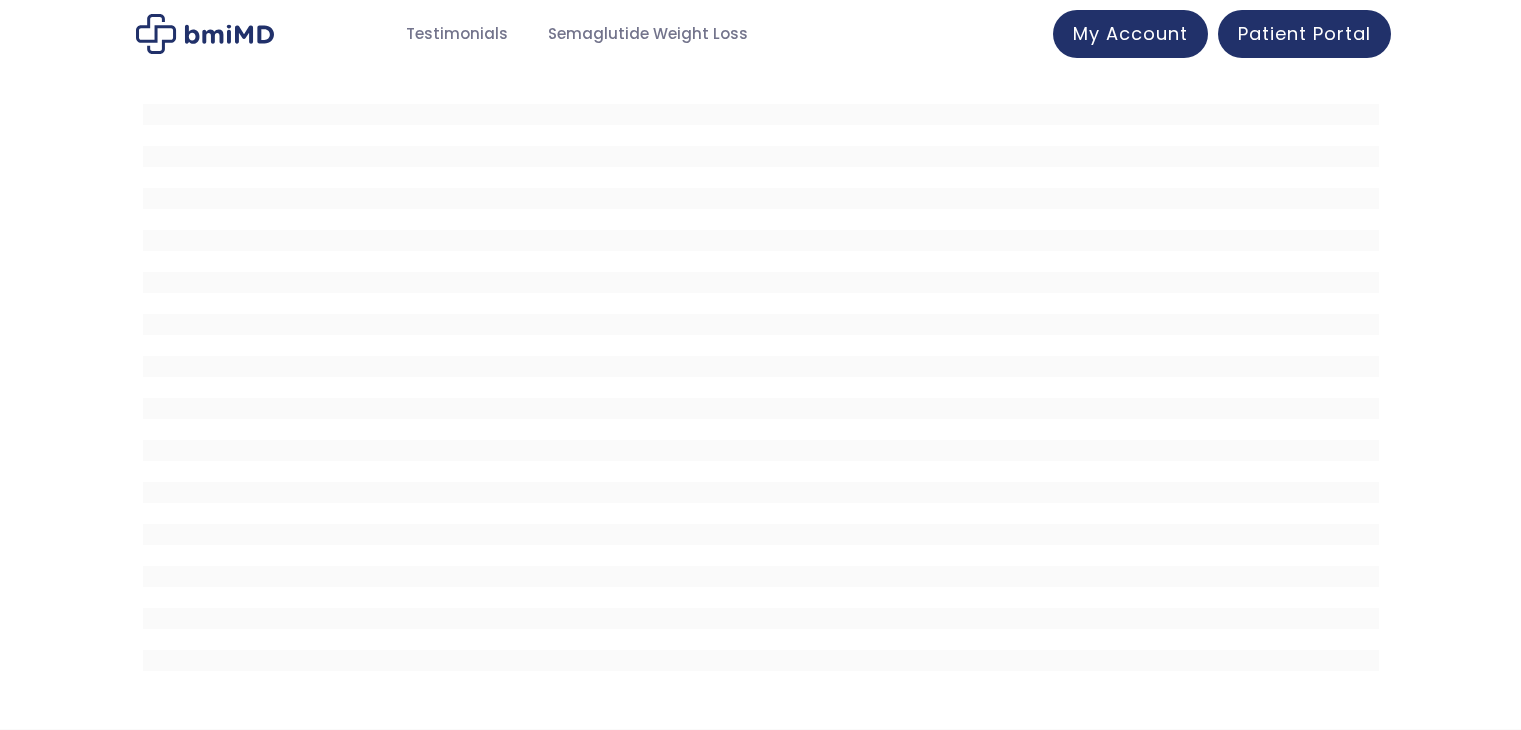 scroll, scrollTop: 0, scrollLeft: 0, axis: both 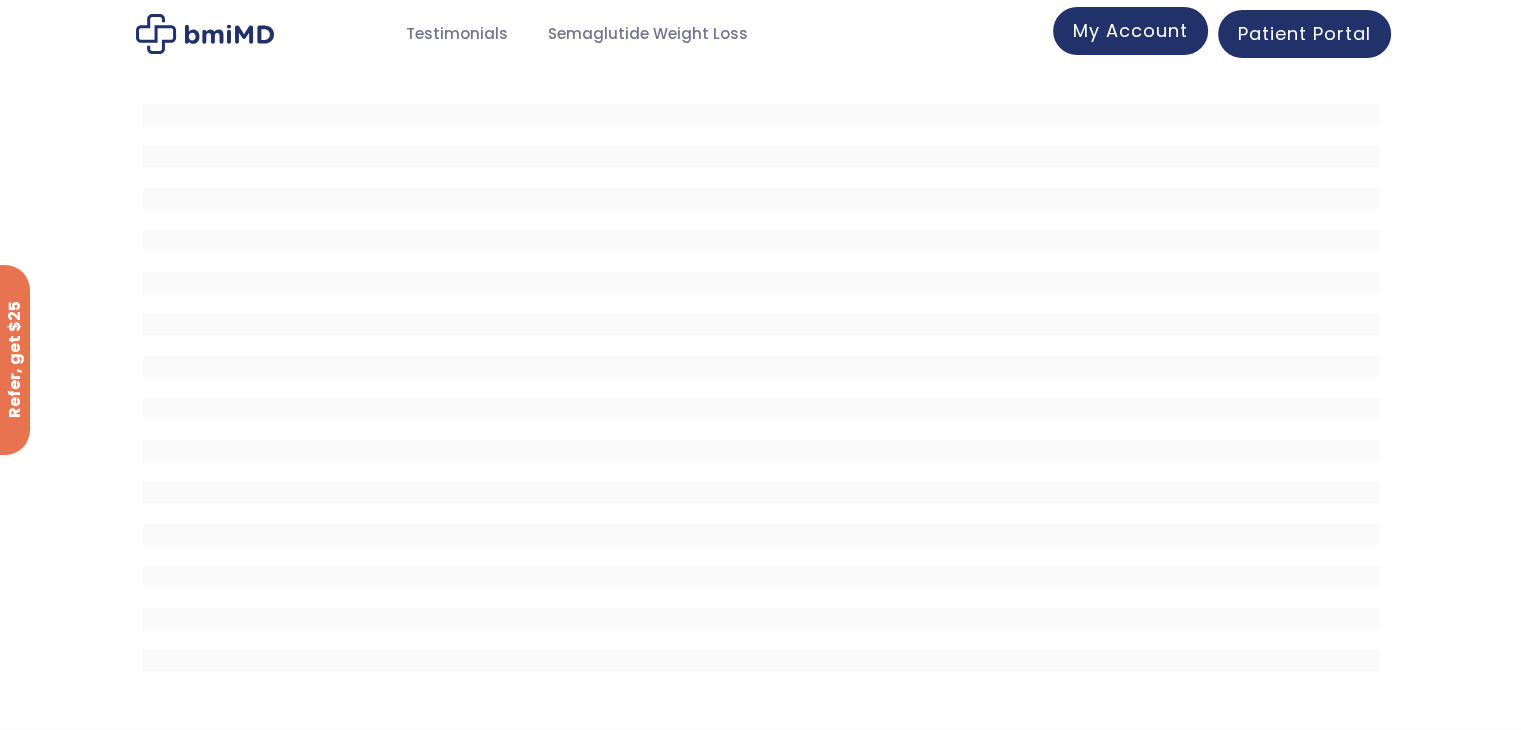 click on "My Account" at bounding box center [1130, 30] 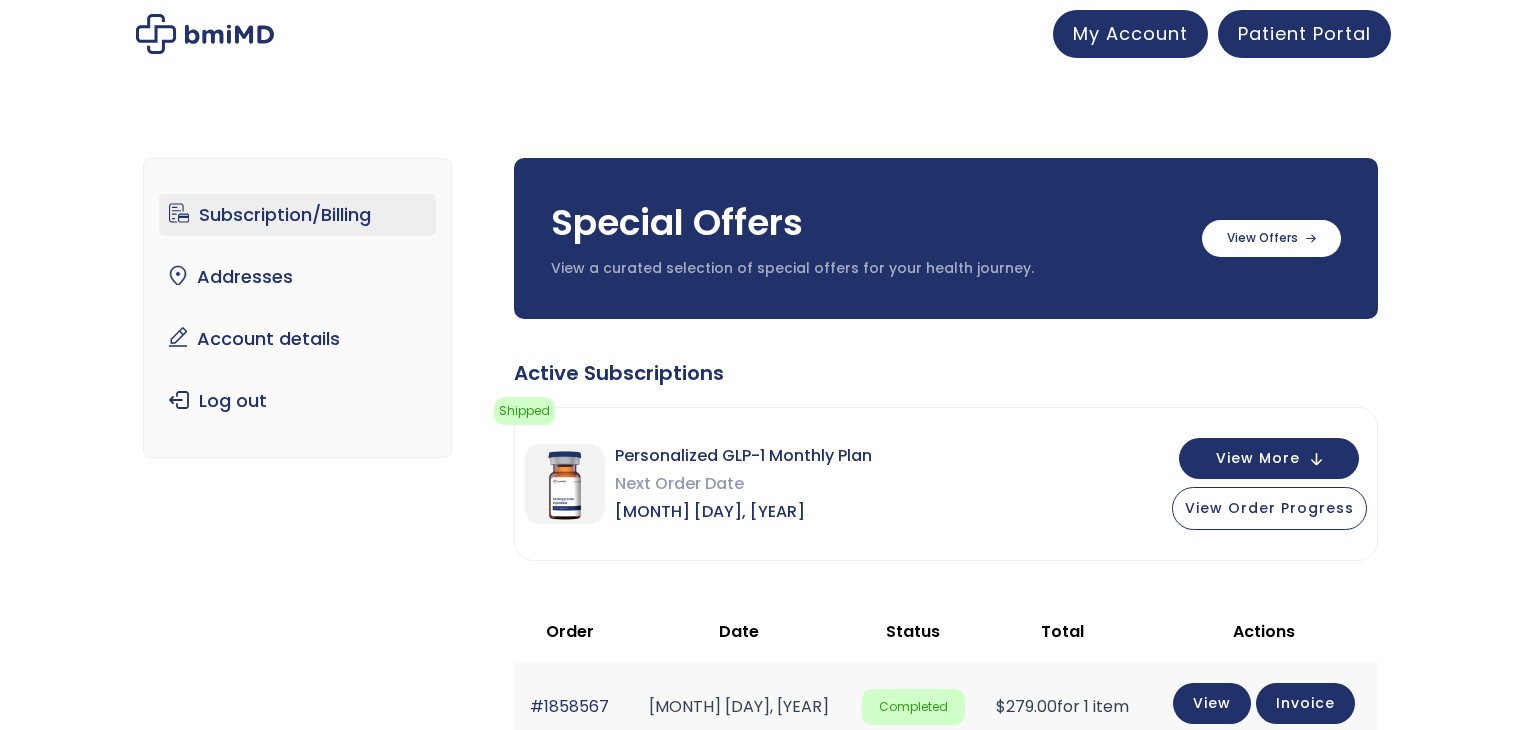 scroll, scrollTop: 0, scrollLeft: 0, axis: both 